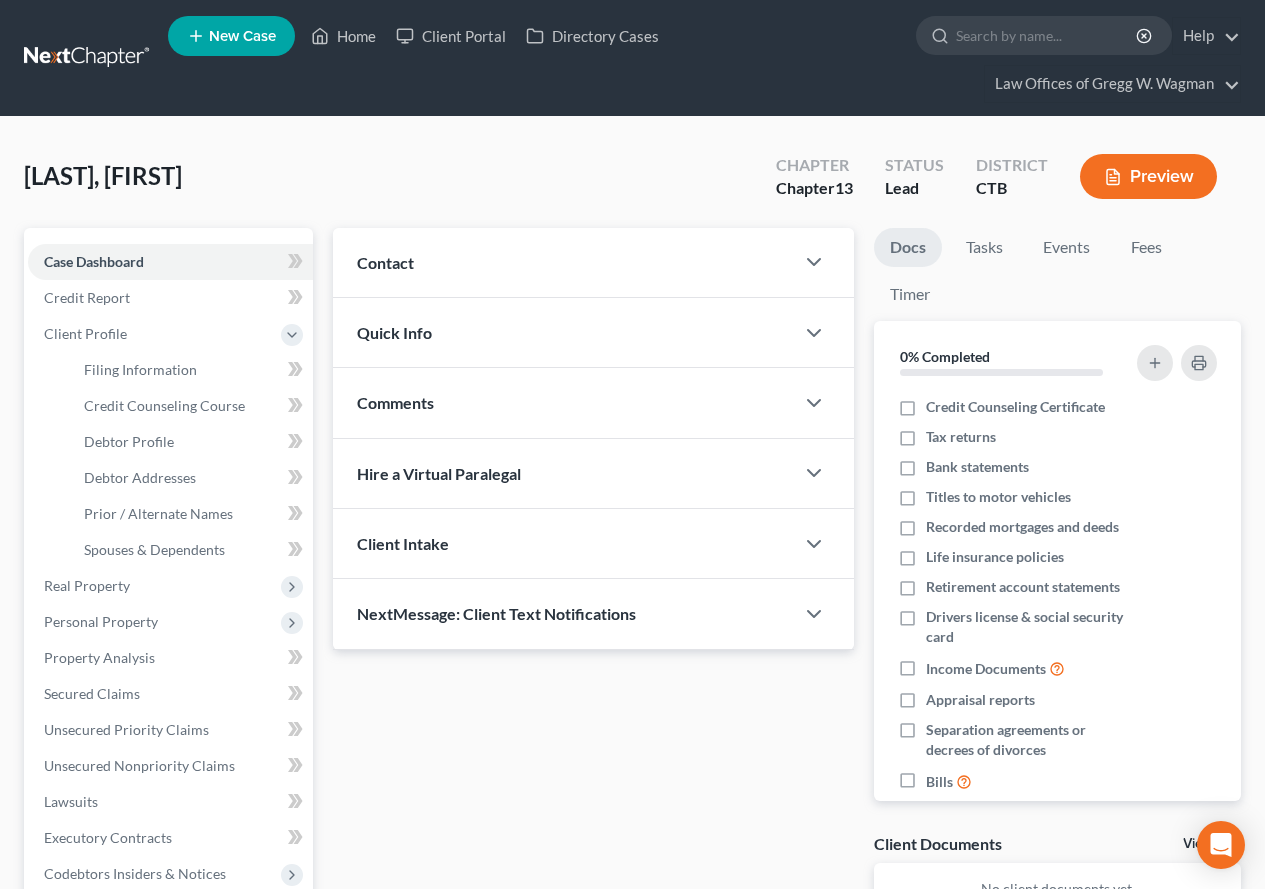scroll, scrollTop: 0, scrollLeft: 0, axis: both 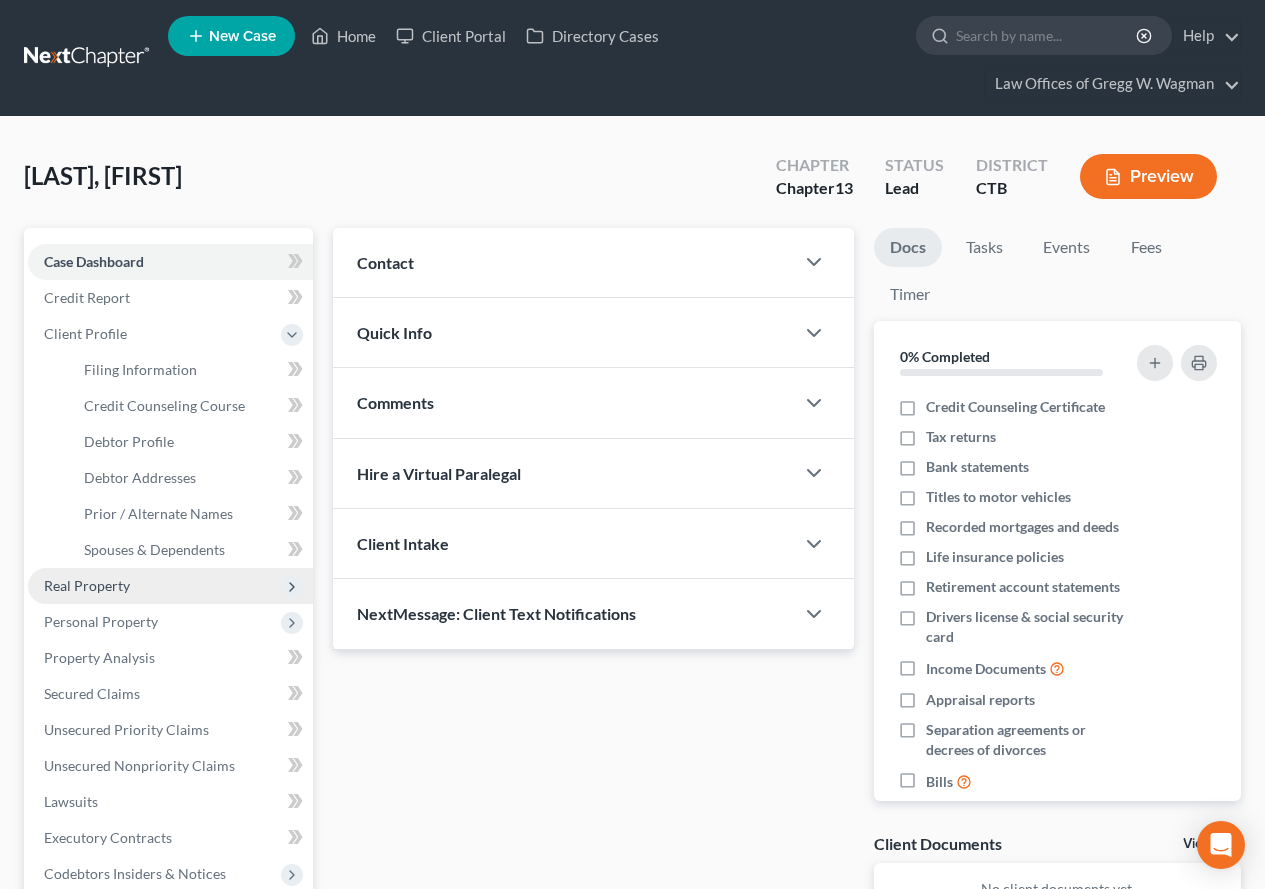 click on "Real Property" at bounding box center (87, 585) 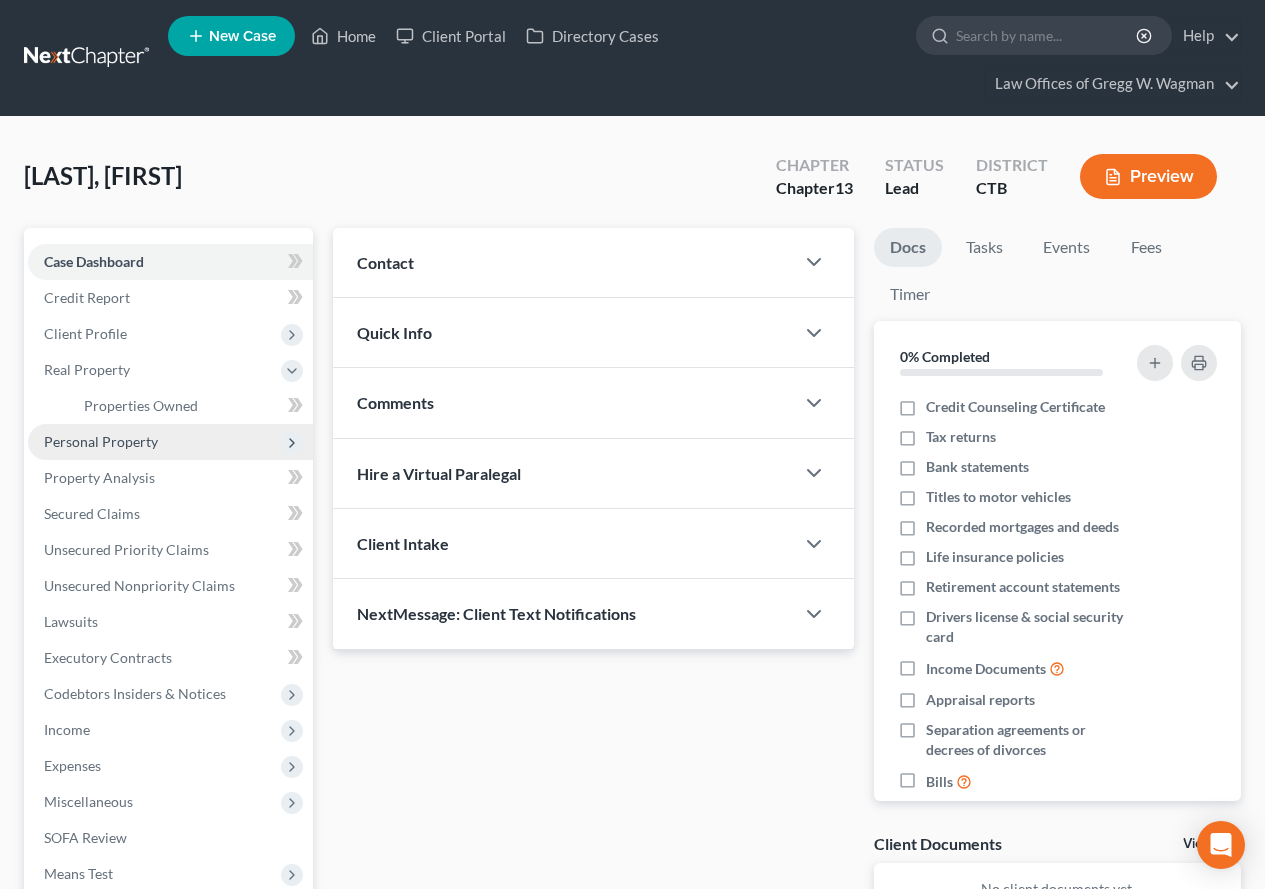 click on "Personal Property" at bounding box center (101, 441) 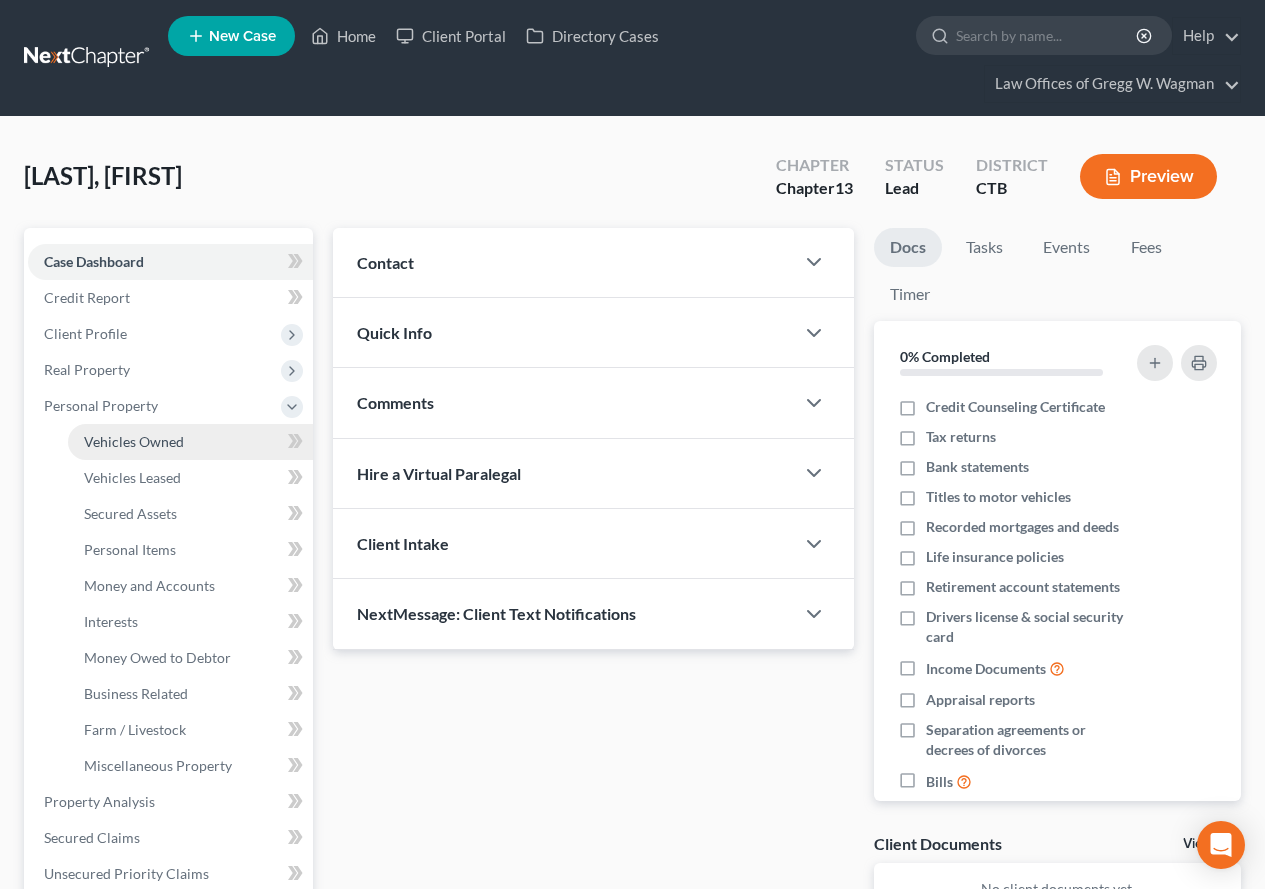 click on "Vehicles Owned" at bounding box center (134, 441) 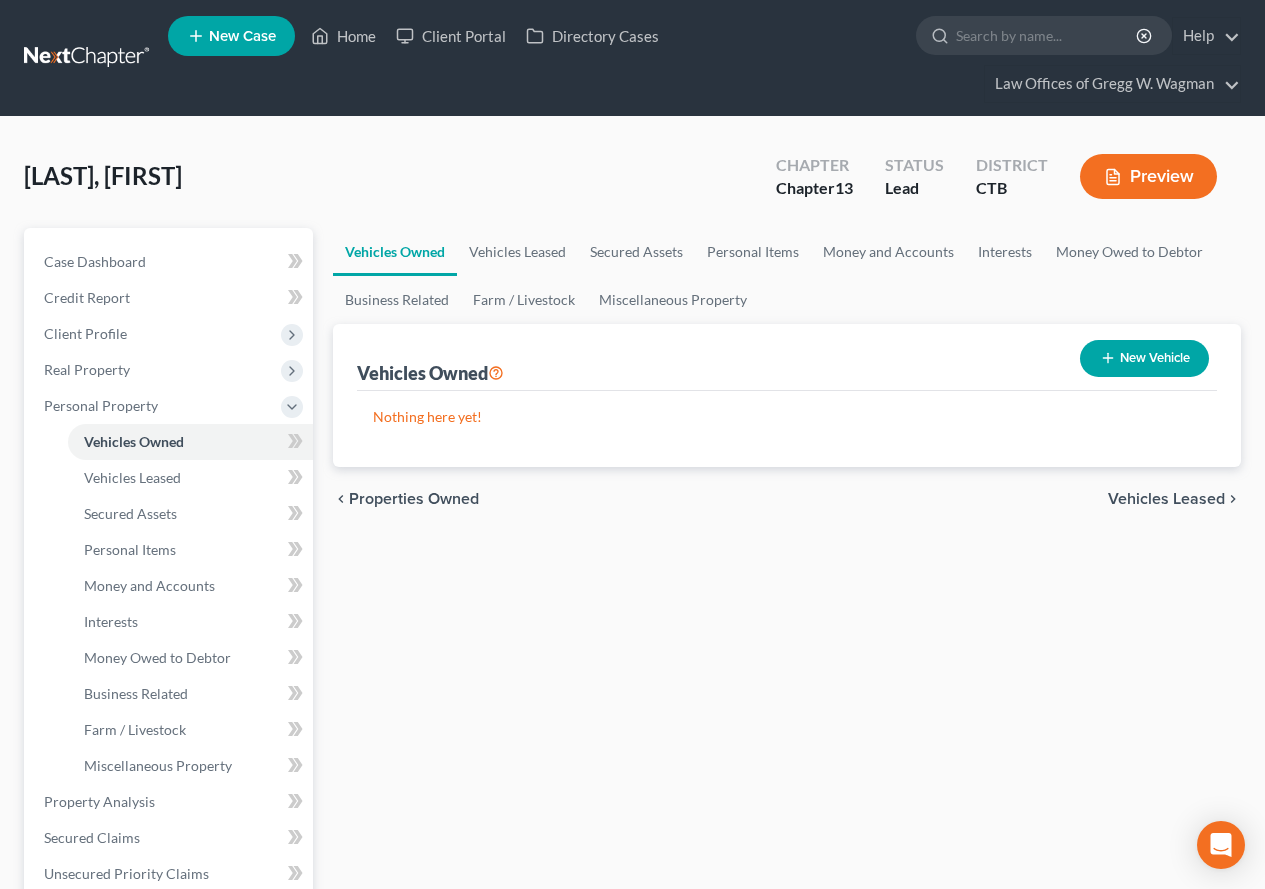 click on "New Vehicle" at bounding box center [1144, 358] 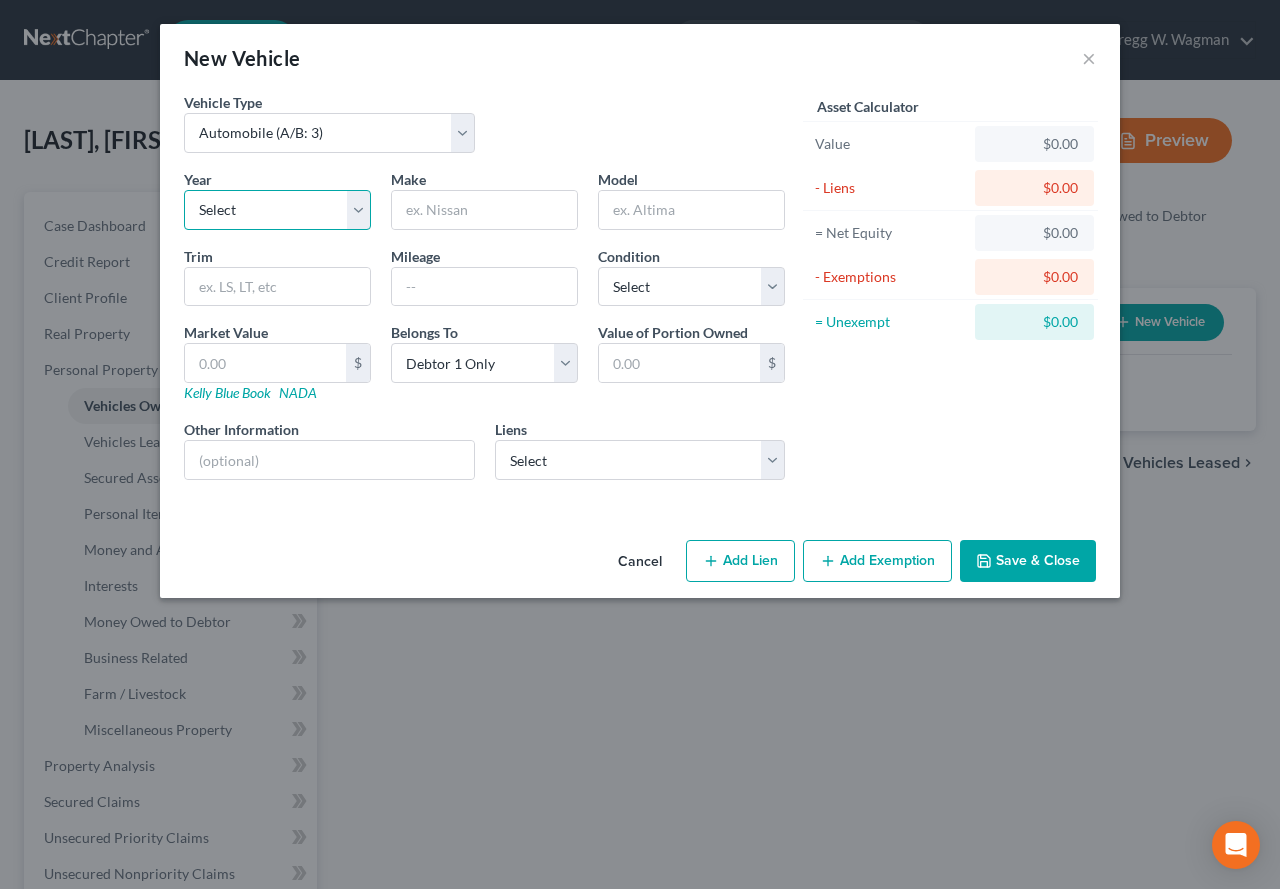 click on "Select 2026 2025 2024 2023 2022 2021 2020 2019 2018 2017 2016 2015 2014 2013 2012 2011 2010 2009 2008 2007 2006 2005 2004 2003 2002 2001 2000 1999 1998 1997 1996 1995 1994 1993 1992 1991 1990 1989 1988 1987 1986 1985 1984 1983 1982 1981 1980 1979 1978 1977 1976 1975 1974 1973 1972 1971 1970 1969 1968 1967 1966 1965 1964 1963 1962 1961 1960 1959 1958 1957 1956 1955 1954 1953 1952 1951 1950 1949 1948 1947 1946 1945 1944 1943 1942 1941 1940 1939 1938 1937 1936 1935 1934 1933 1932 1931 1930 1929 1928 1927 1926 1925 1924 1923 1922 1921 1920 1919 1918 1917 1916 1915 1914 1913 1912 1911 1910 1909 1908 1907 1906 1905 1904 1903 1902 1901" at bounding box center (277, 210) 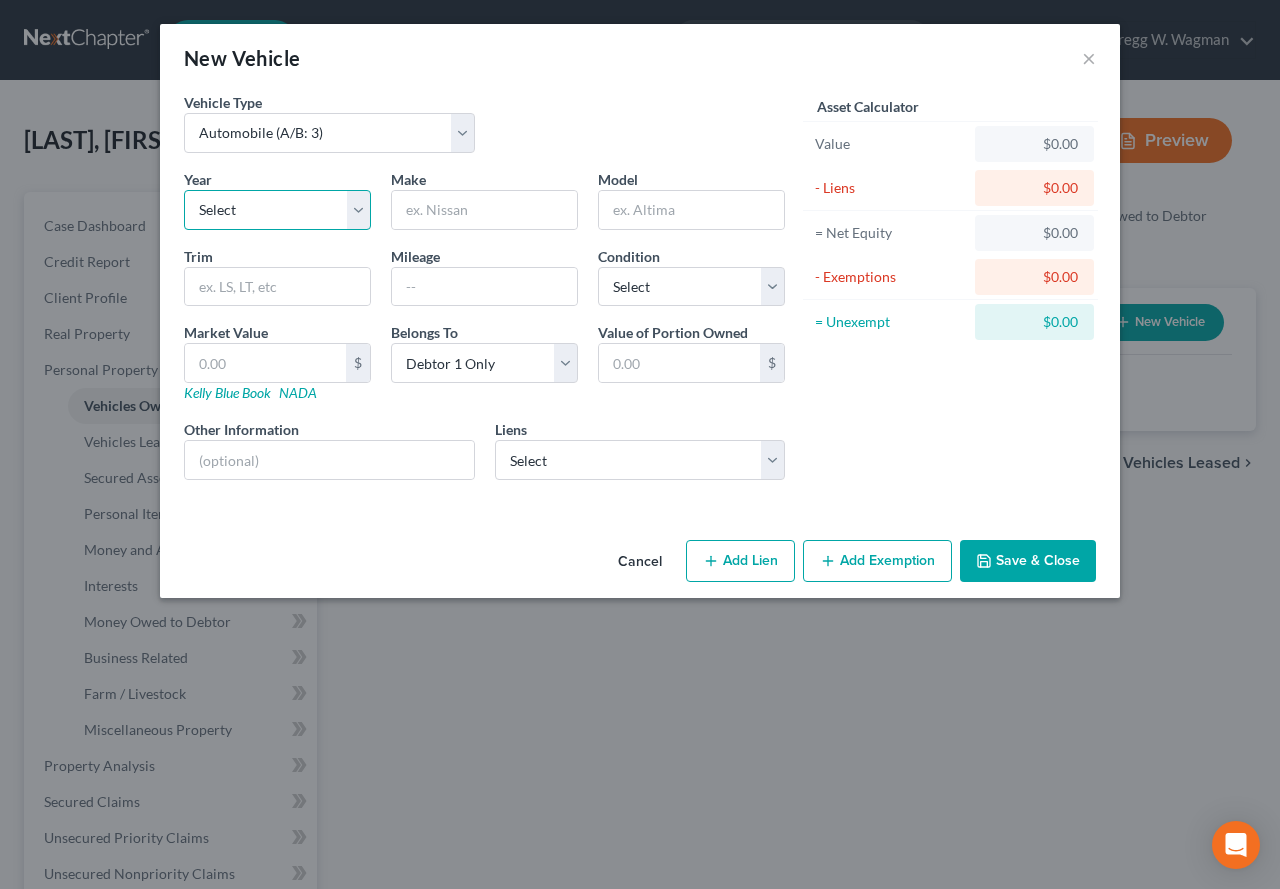 select on "11" 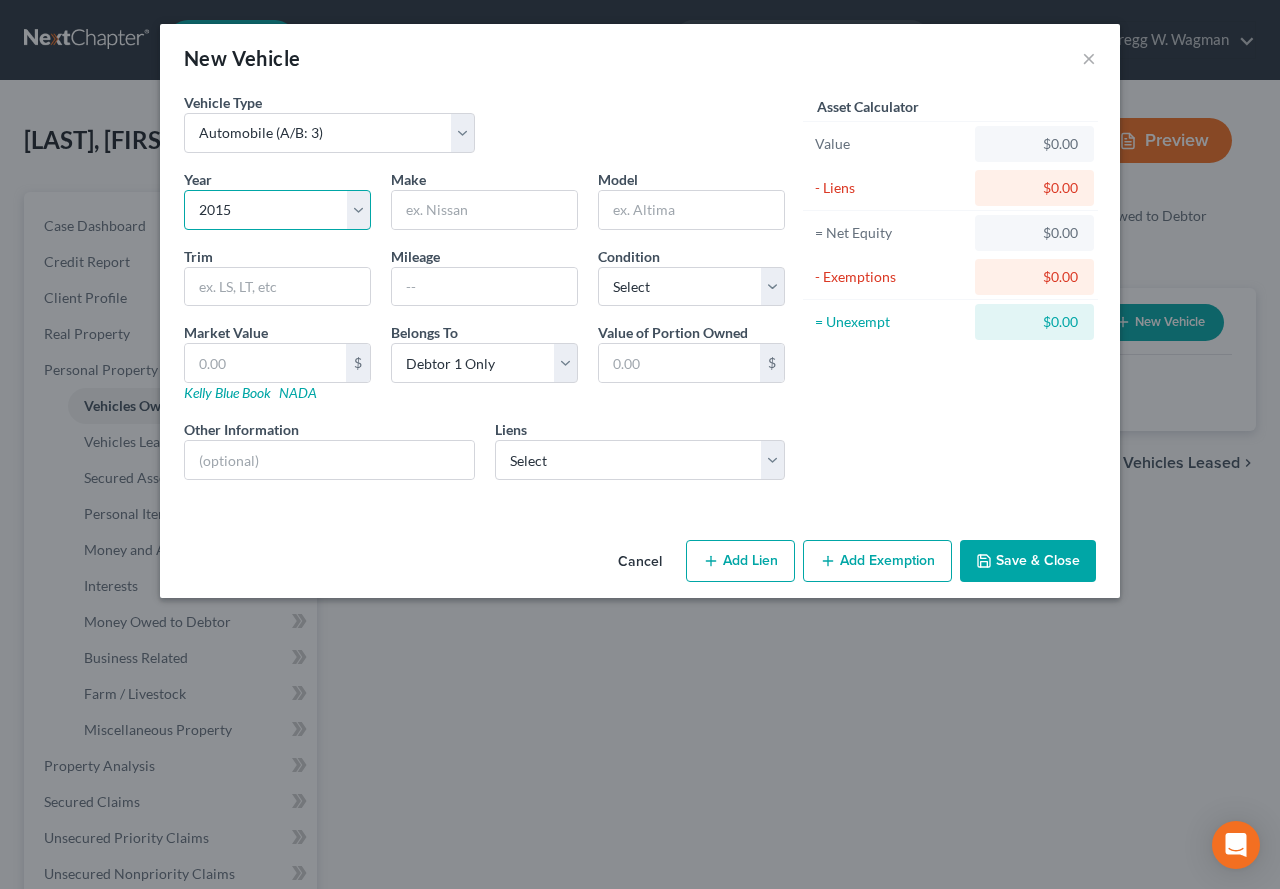 click on "Select 2026 2025 2024 2023 2022 2021 2020 2019 2018 2017 2016 2015 2014 2013 2012 2011 2010 2009 2008 2007 2006 2005 2004 2003 2002 2001 2000 1999 1998 1997 1996 1995 1994 1993 1992 1991 1990 1989 1988 1987 1986 1985 1984 1983 1982 1981 1980 1979 1978 1977 1976 1975 1974 1973 1972 1971 1970 1969 1968 1967 1966 1965 1964 1963 1962 1961 1960 1959 1958 1957 1956 1955 1954 1953 1952 1951 1950 1949 1948 1947 1946 1945 1944 1943 1942 1941 1940 1939 1938 1937 1936 1935 1934 1933 1932 1931 1930 1929 1928 1927 1926 1925 1924 1923 1922 1921 1920 1919 1918 1917 1916 1915 1914 1913 1912 1911 1910 1909 1908 1907 1906 1905 1904 1903 1902 1901" at bounding box center (277, 210) 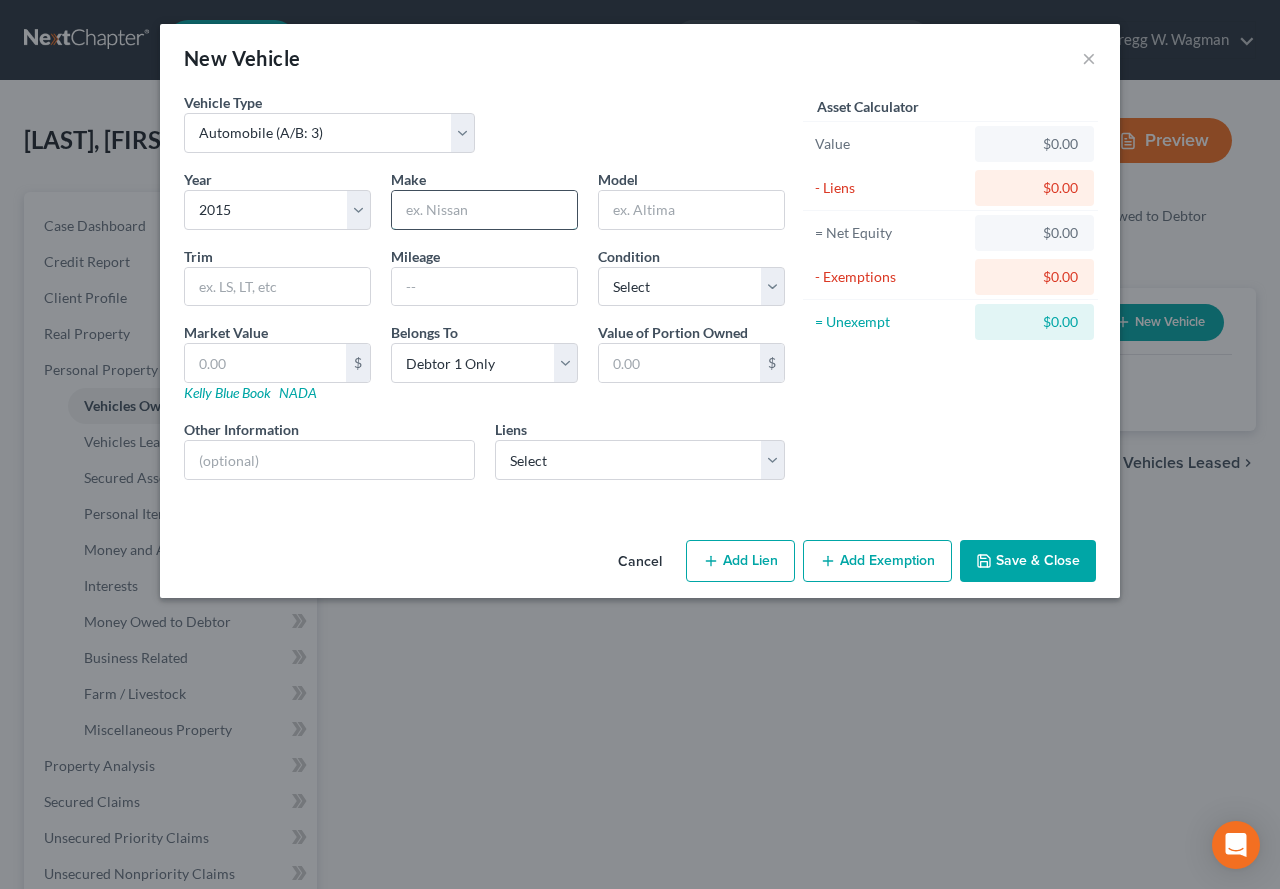 click at bounding box center (484, 210) 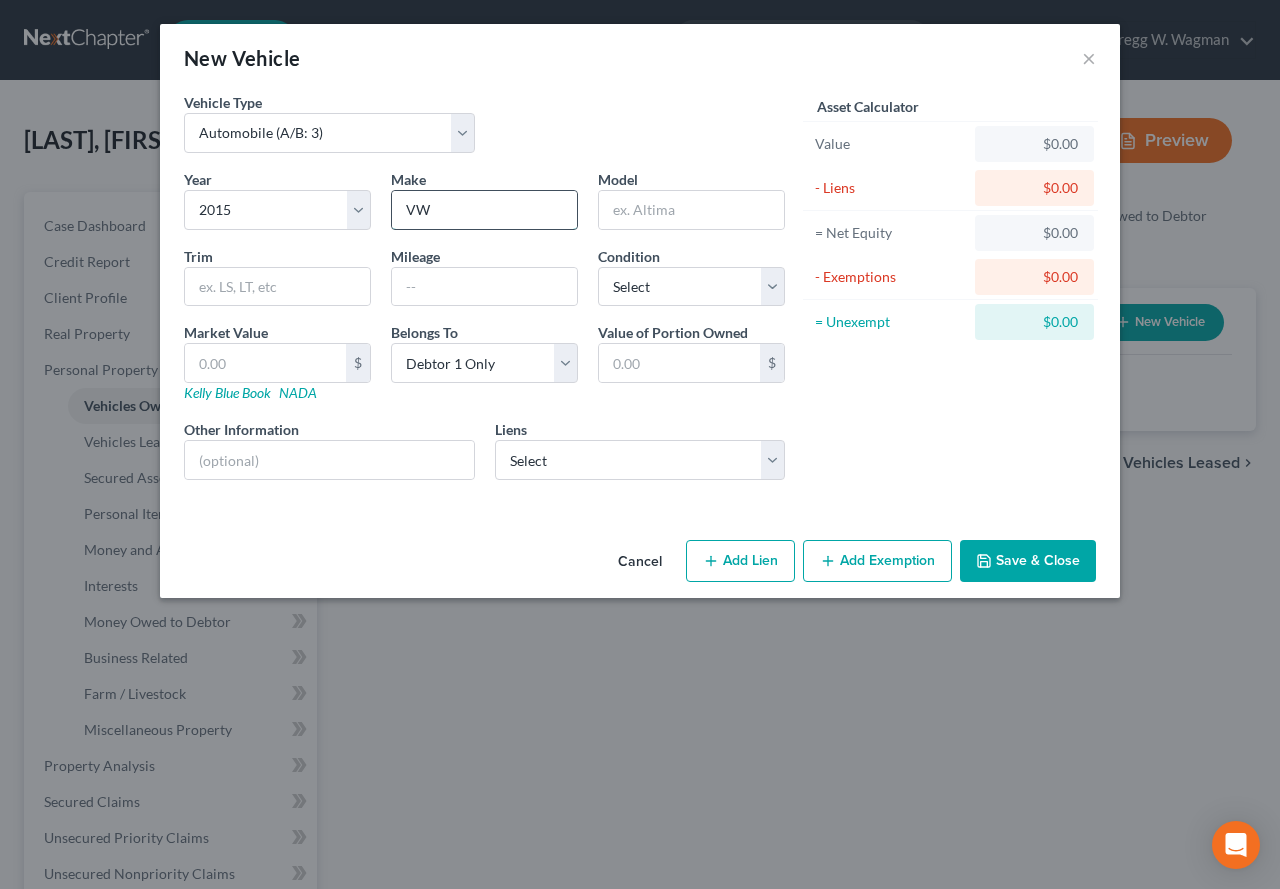 type on "VW" 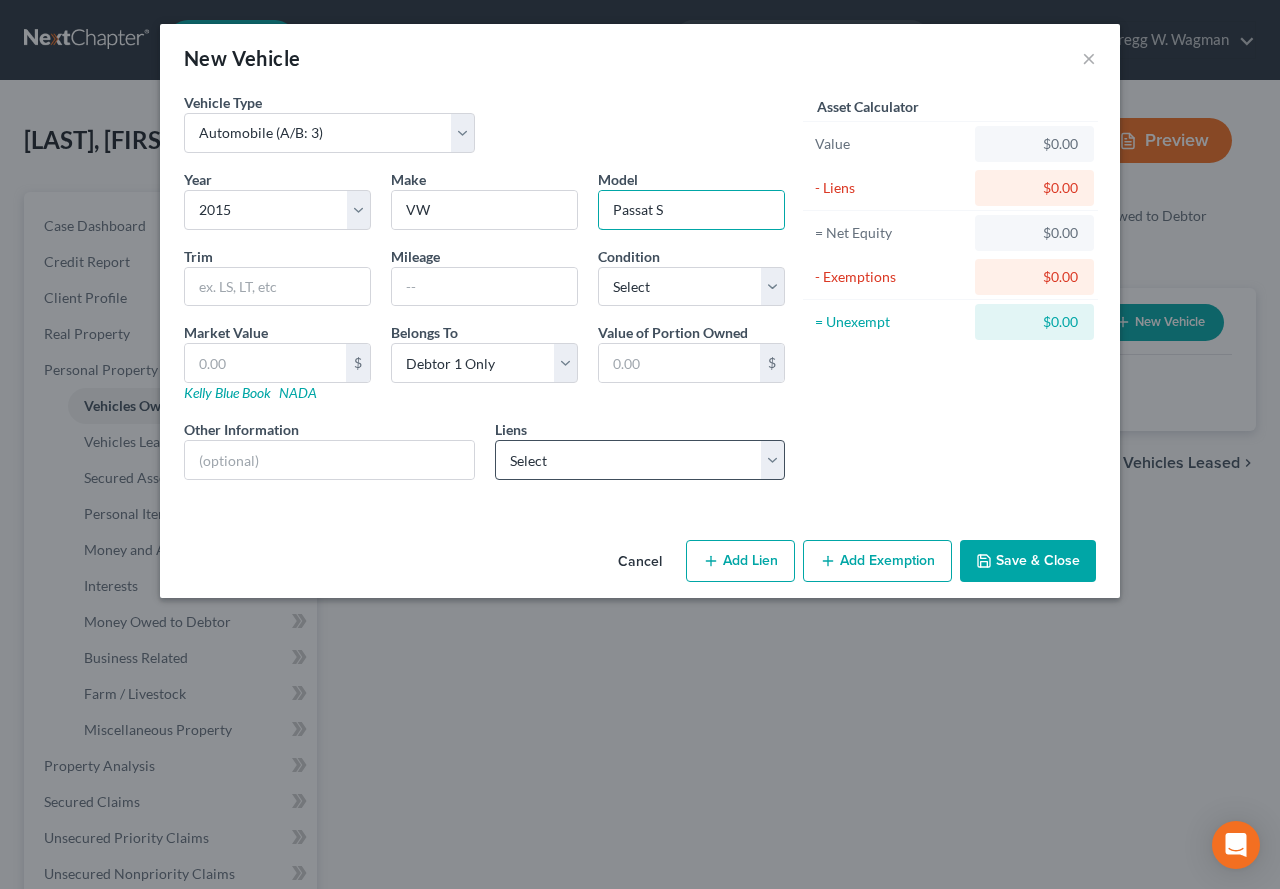 type on "Passat S" 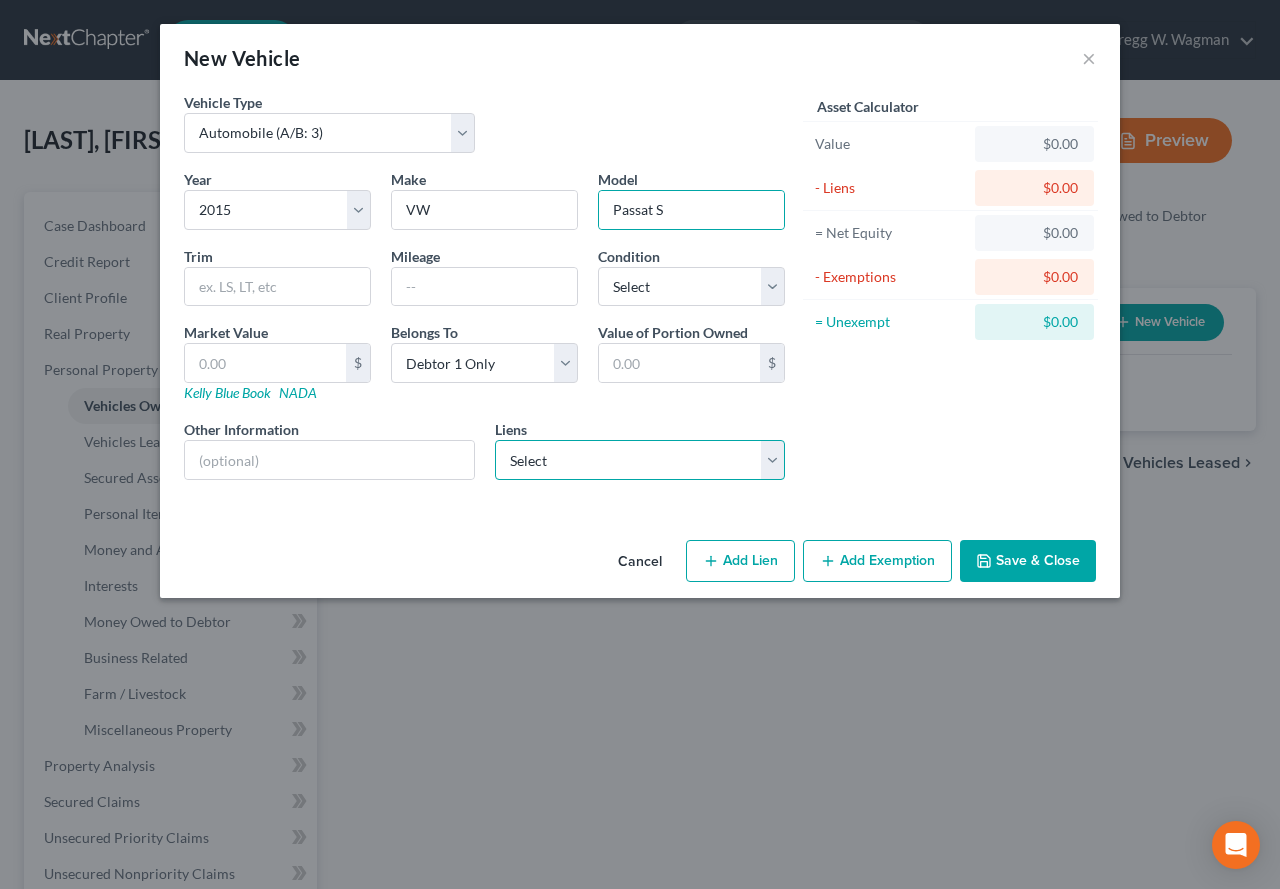 click on "Select Key Bank Na - $0.00" at bounding box center (640, 460) 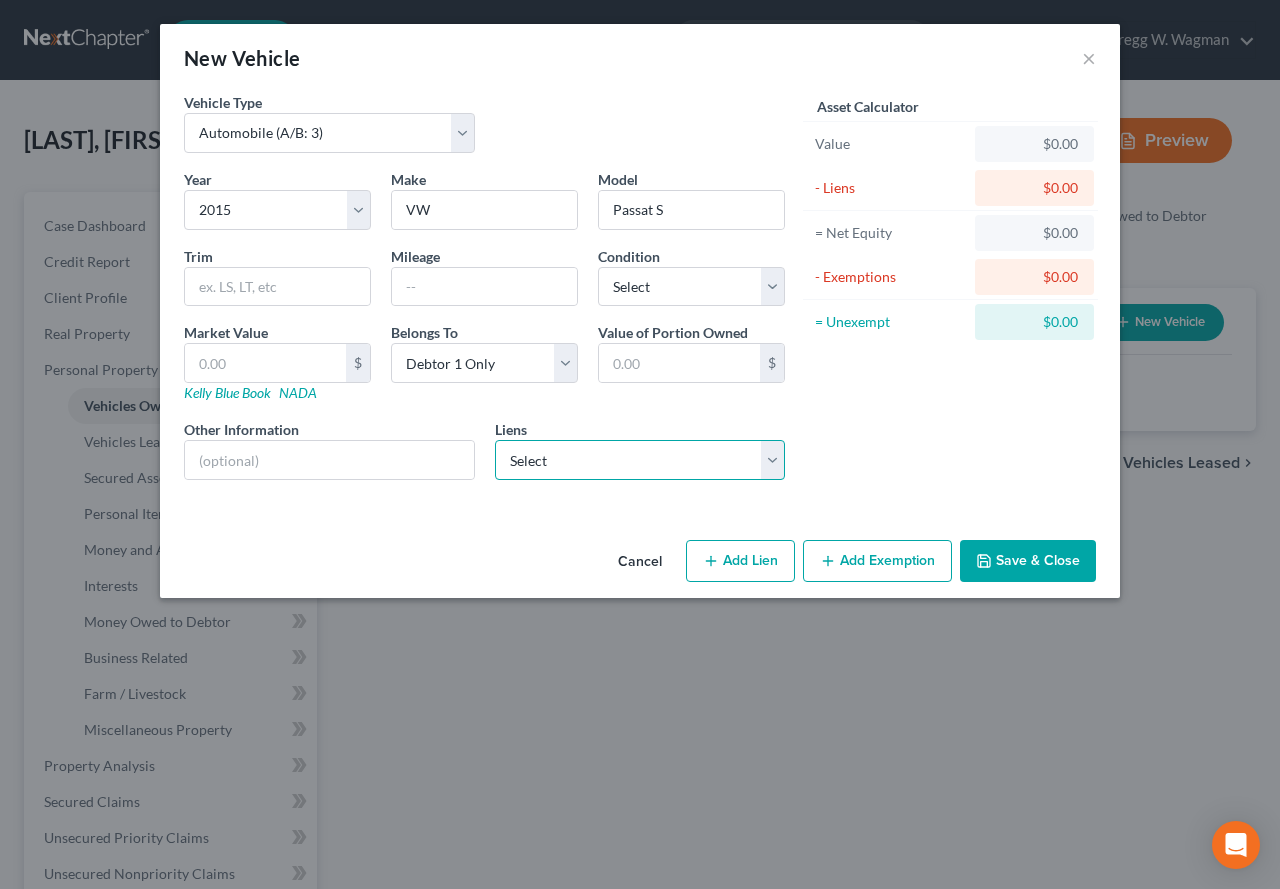 click on "Select Key Bank Na - $0.00" at bounding box center [640, 460] 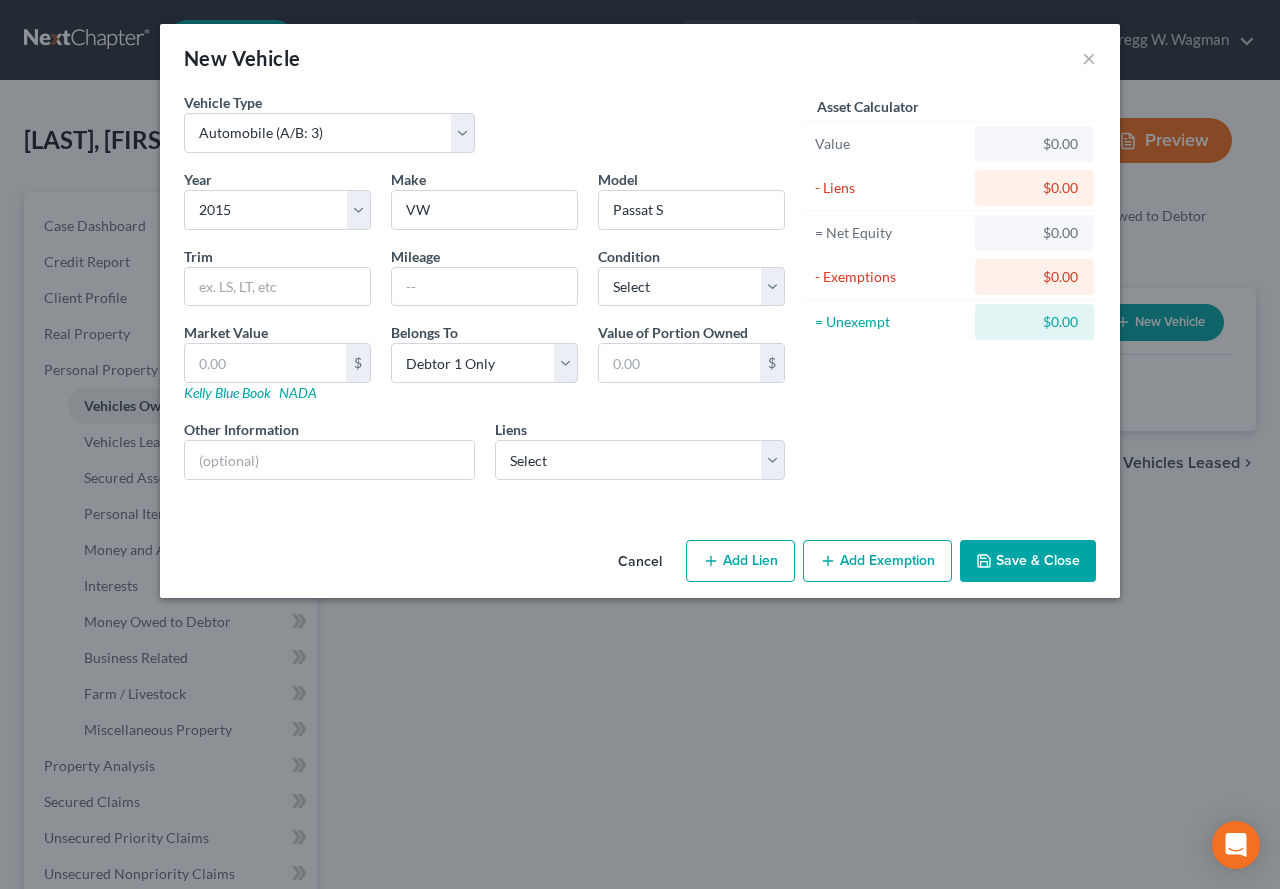 click on "Save & Close" at bounding box center (1028, 561) 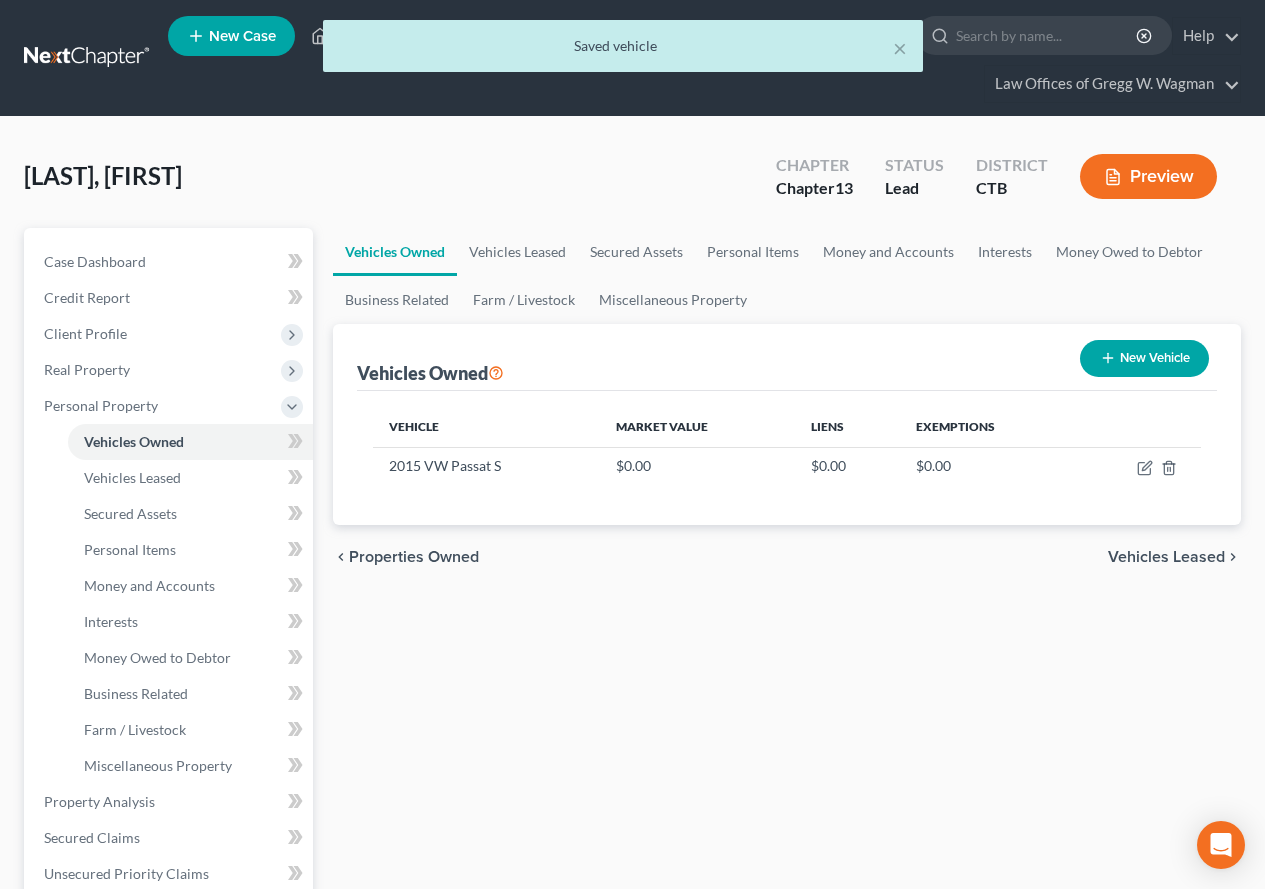 click on "New Vehicle" at bounding box center [1144, 358] 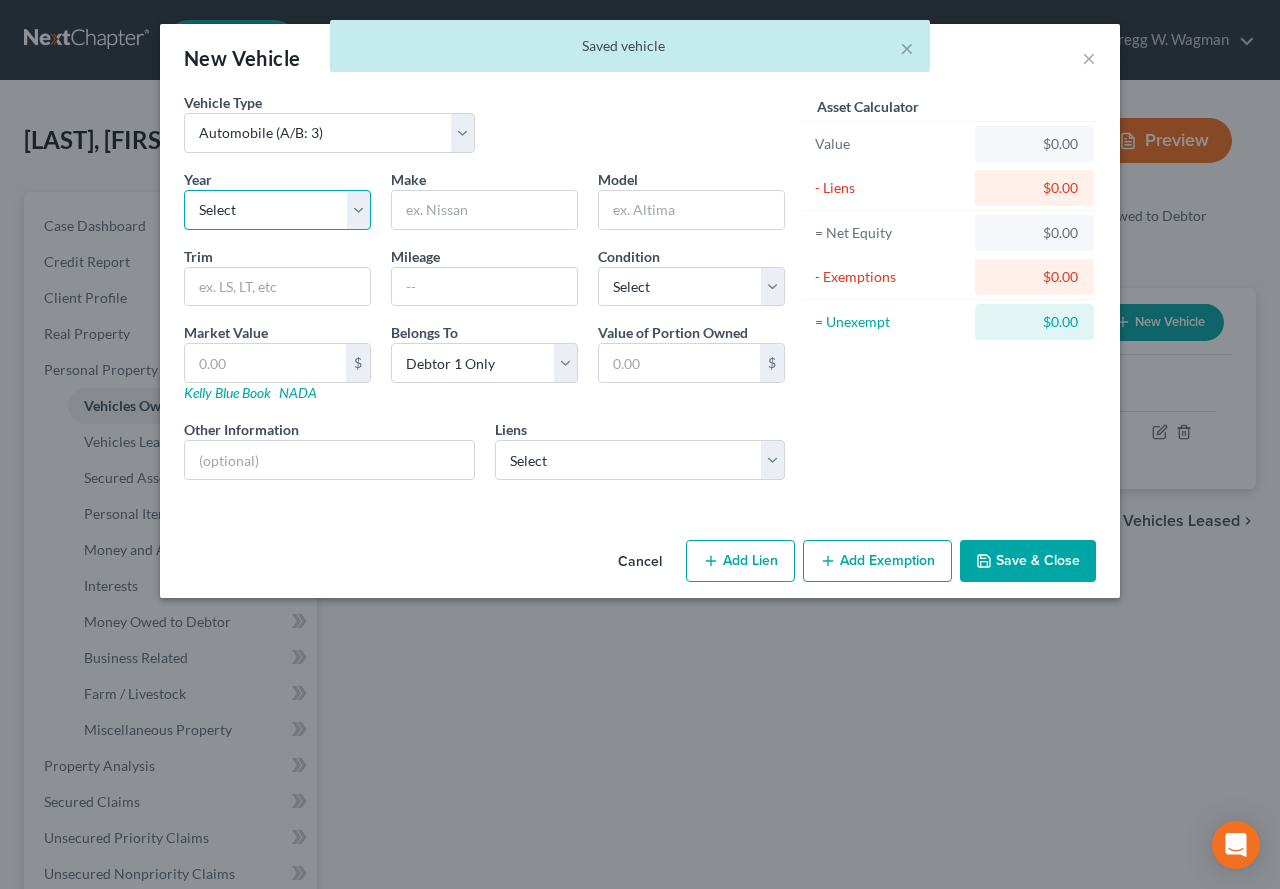 click on "Select 2026 2025 2024 2023 2022 2021 2020 2019 2018 2017 2016 2015 2014 2013 2012 2011 2010 2009 2008 2007 2006 2005 2004 2003 2002 2001 2000 1999 1998 1997 1996 1995 1994 1993 1992 1991 1990 1989 1988 1987 1986 1985 1984 1983 1982 1981 1980 1979 1978 1977 1976 1975 1974 1973 1972 1971 1970 1969 1968 1967 1966 1965 1964 1963 1962 1961 1960 1959 1958 1957 1956 1955 1954 1953 1952 1951 1950 1949 1948 1947 1946 1945 1944 1943 1942 1941 1940 1939 1938 1937 1936 1935 1934 1933 1932 1931 1930 1929 1928 1927 1926 1925 1924 1923 1922 1921 1920 1919 1918 1917 1916 1915 1914 1913 1912 1911 1910 1909 1908 1907 1906 1905 1904 1903 1902 1901" at bounding box center [277, 210] 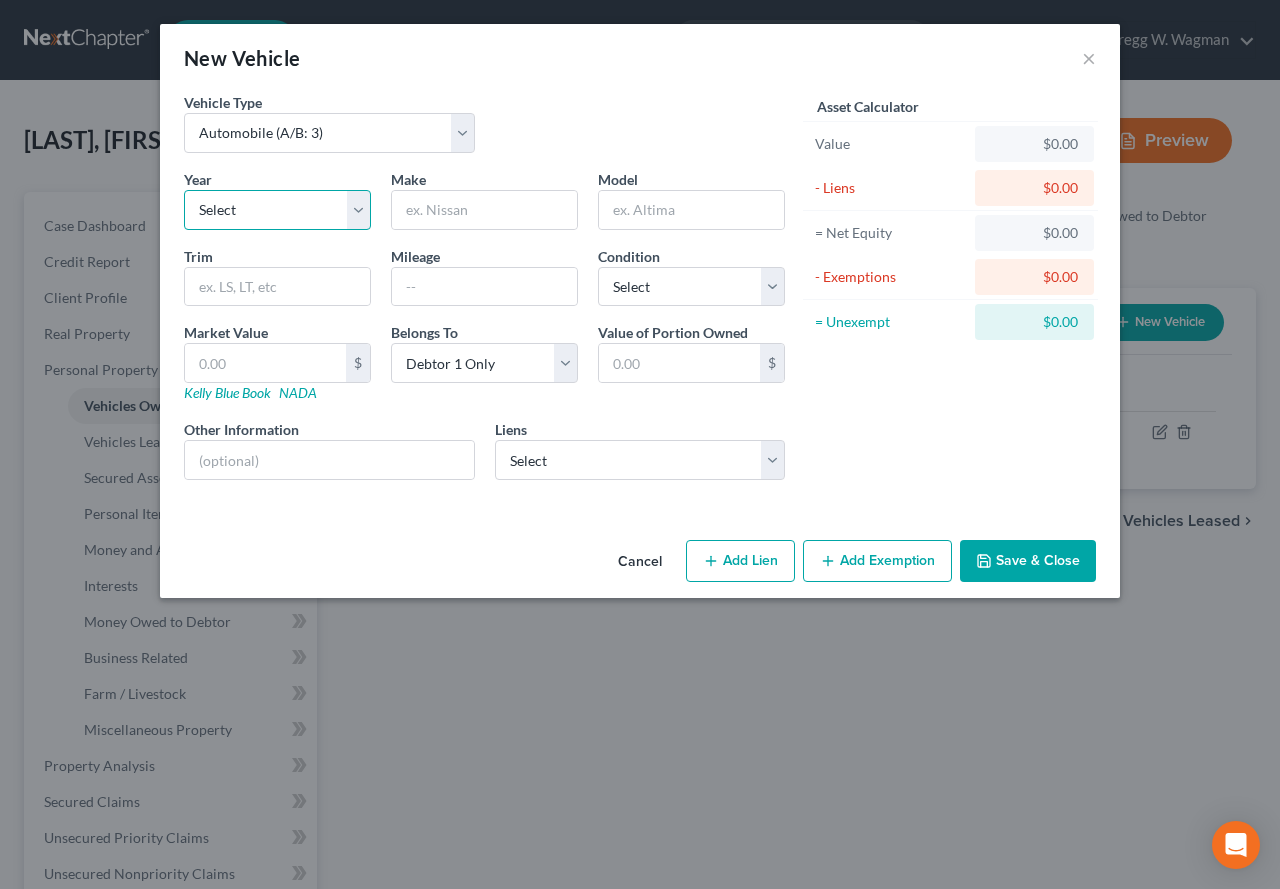 select on "16" 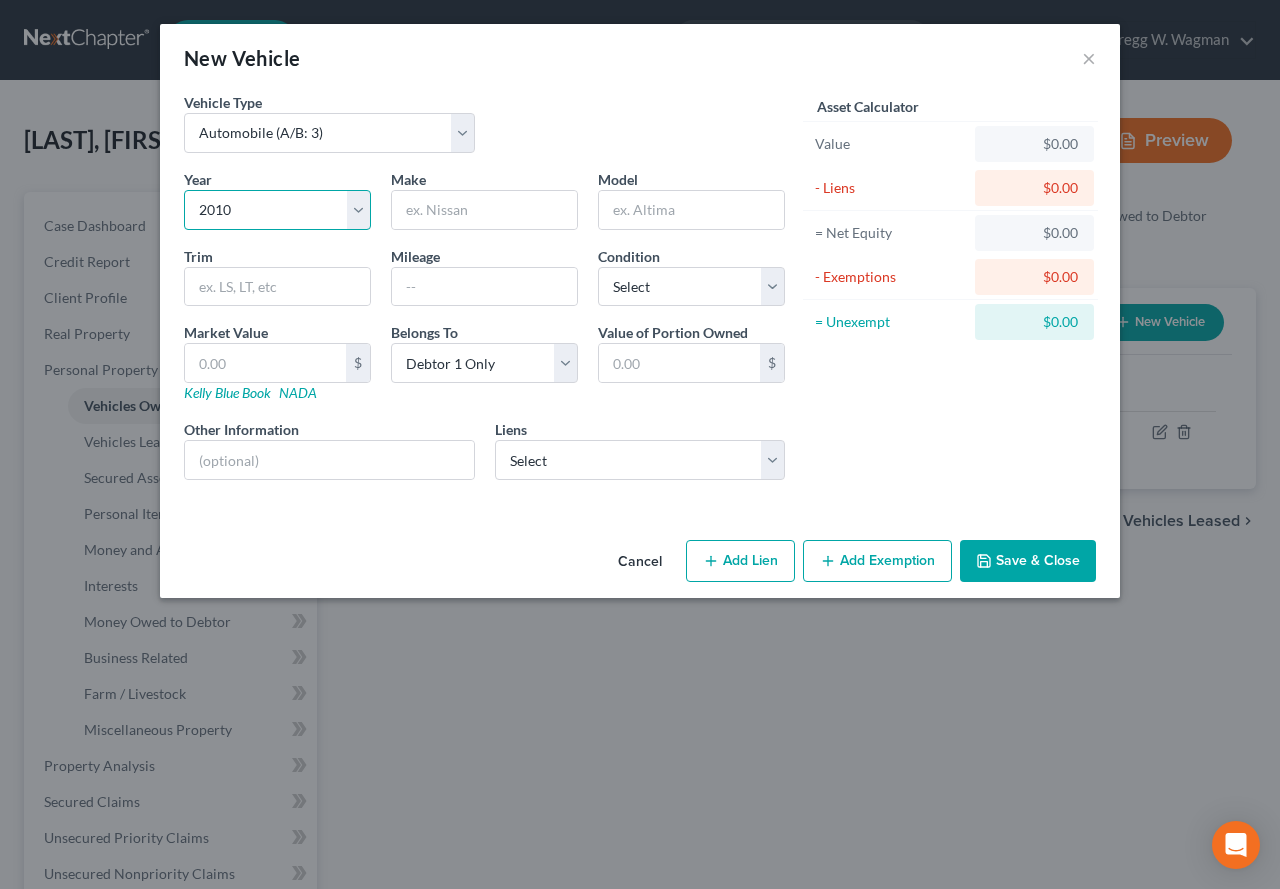 click on "Select 2026 2025 2024 2023 2022 2021 2020 2019 2018 2017 2016 2015 2014 2013 2012 2011 2010 2009 2008 2007 2006 2005 2004 2003 2002 2001 2000 1999 1998 1997 1996 1995 1994 1993 1992 1991 1990 1989 1988 1987 1986 1985 1984 1983 1982 1981 1980 1979 1978 1977 1976 1975 1974 1973 1972 1971 1970 1969 1968 1967 1966 1965 1964 1963 1962 1961 1960 1959 1958 1957 1956 1955 1954 1953 1952 1951 1950 1949 1948 1947 1946 1945 1944 1943 1942 1941 1940 1939 1938 1937 1936 1935 1934 1933 1932 1931 1930 1929 1928 1927 1926 1925 1924 1923 1922 1921 1920 1919 1918 1917 1916 1915 1914 1913 1912 1911 1910 1909 1908 1907 1906 1905 1904 1903 1902 1901" at bounding box center [277, 210] 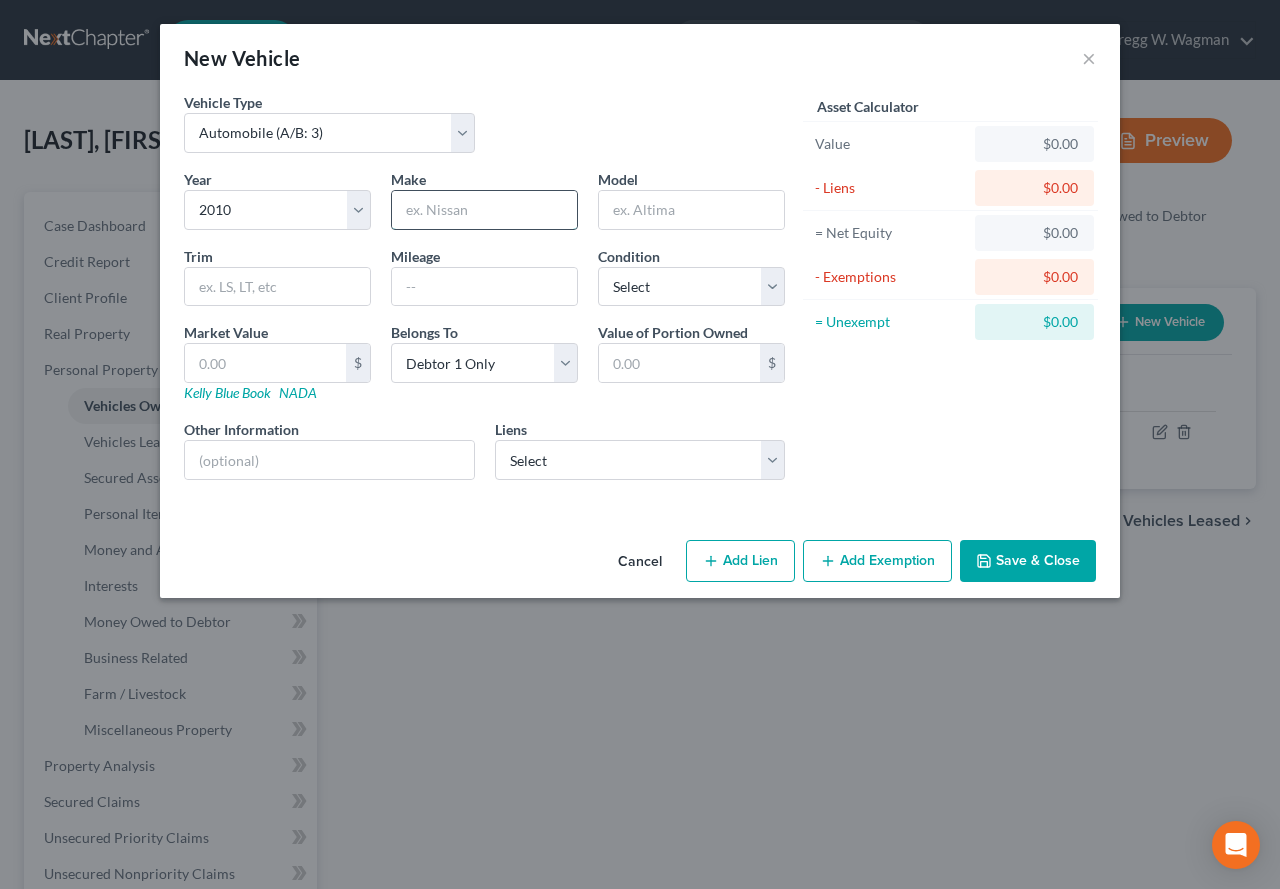 click at bounding box center (484, 210) 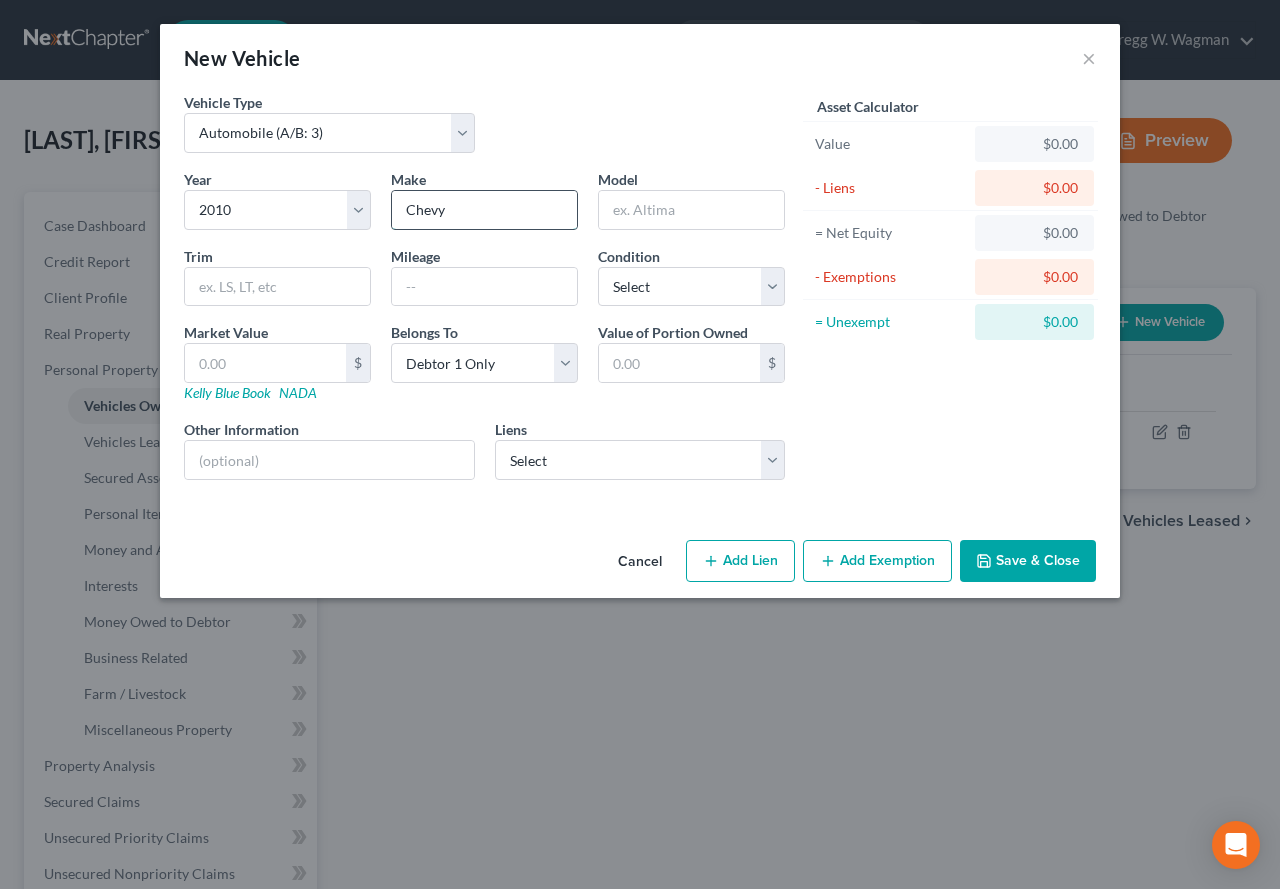 type on "Chevy" 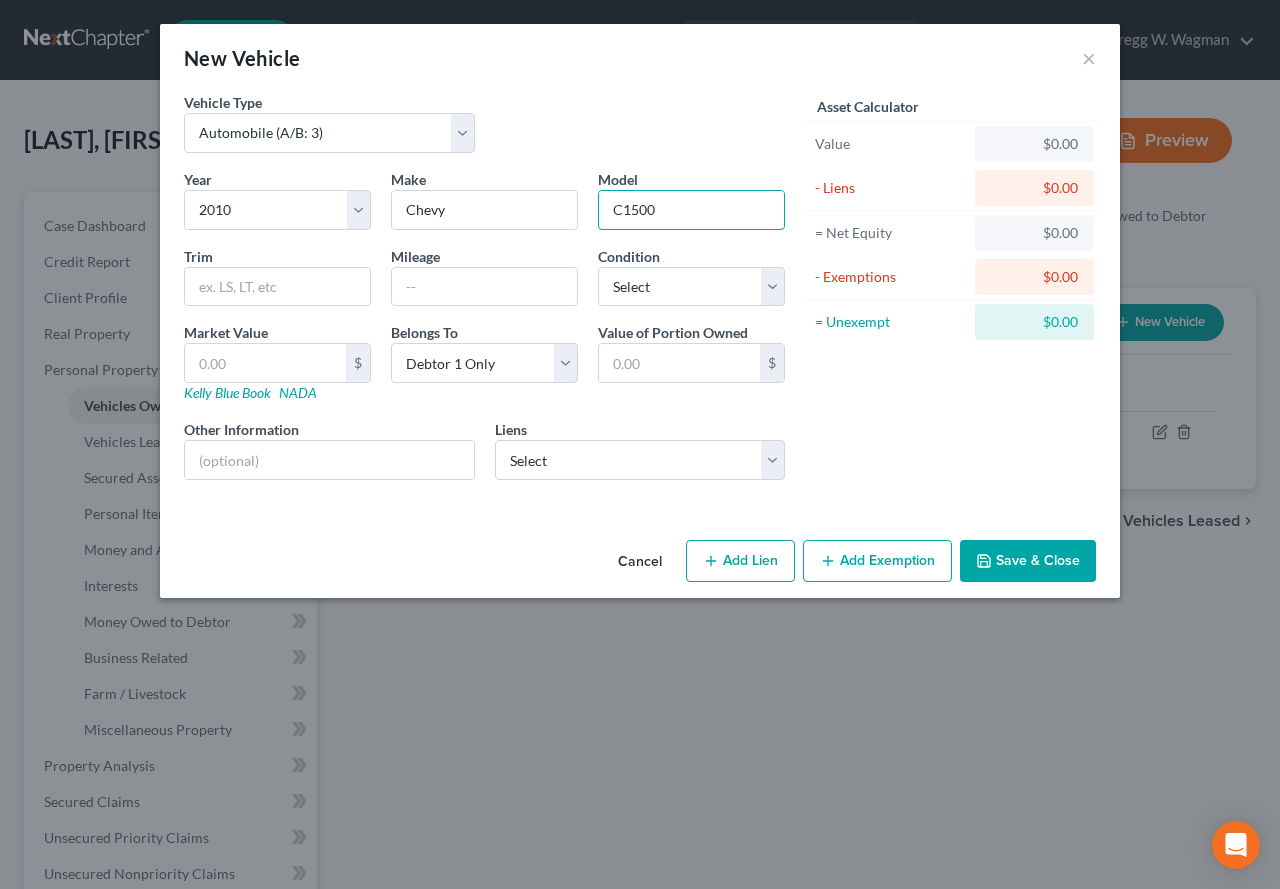 type on "C1500" 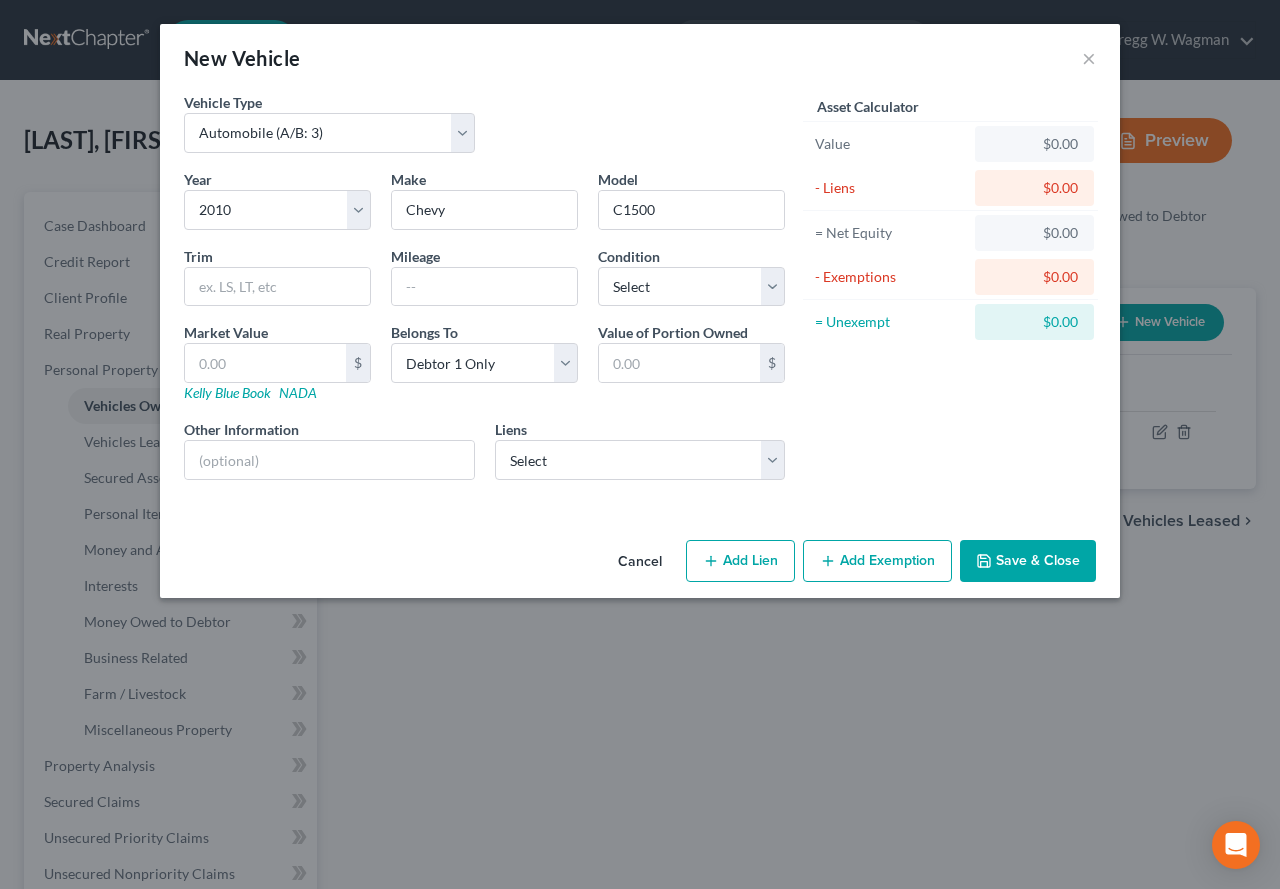 click on "Save & Close" at bounding box center (1028, 561) 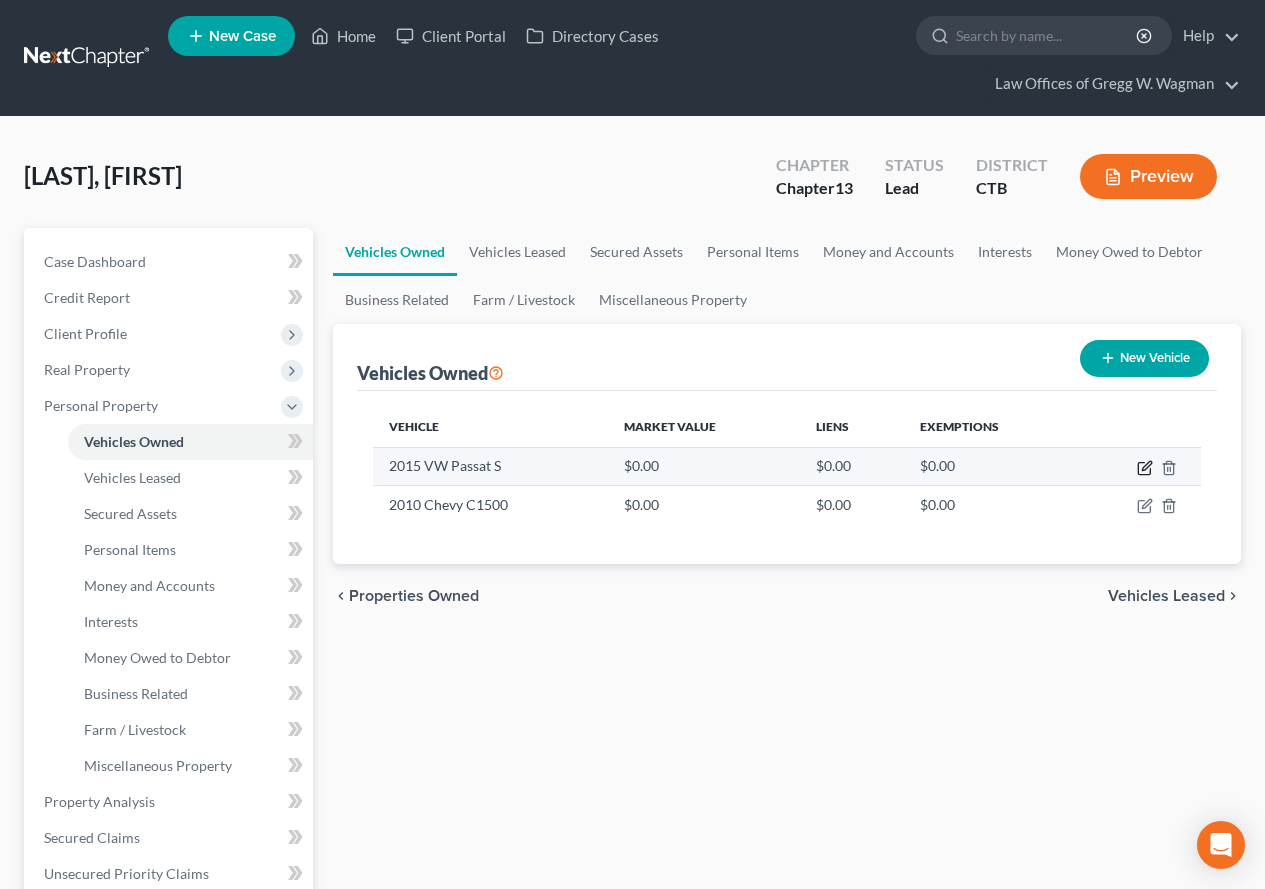 click 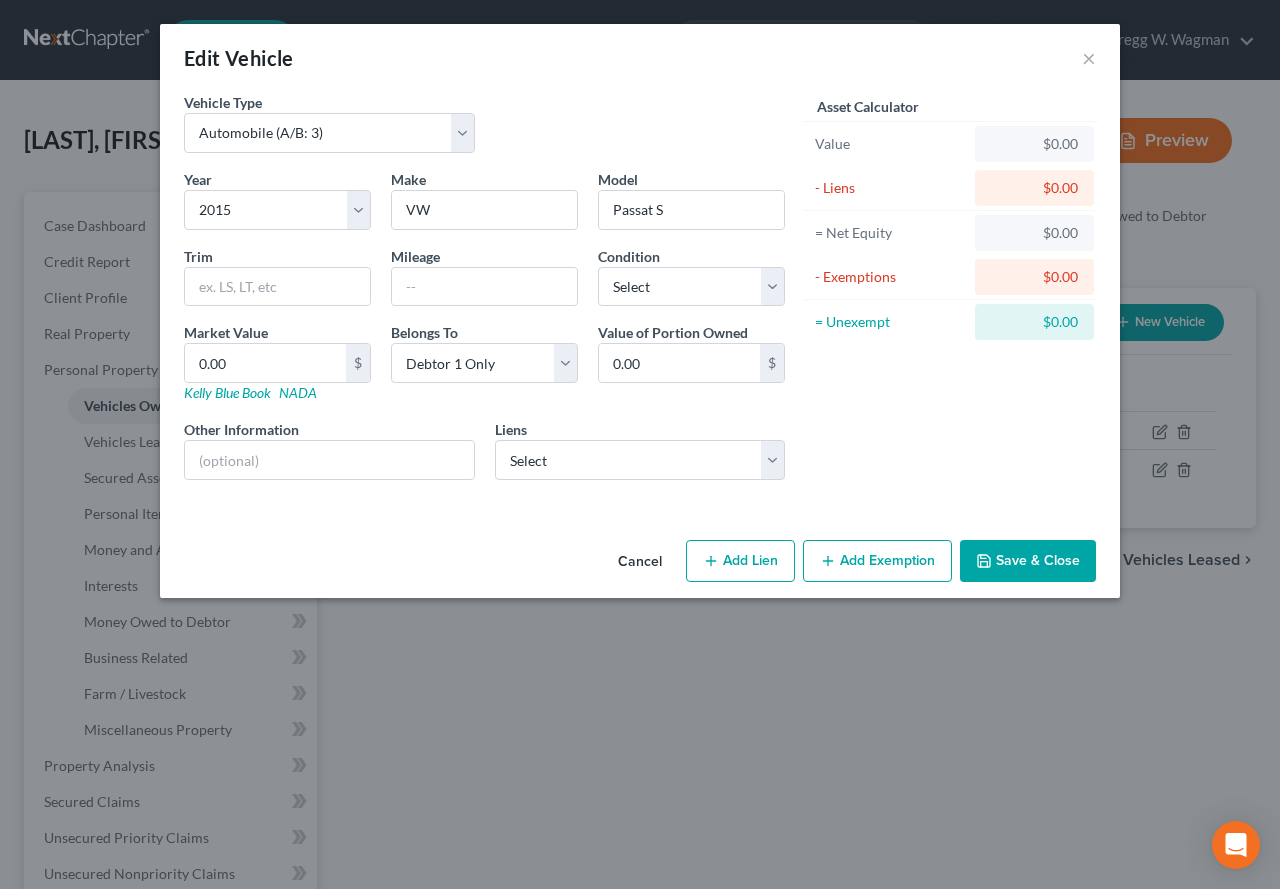 click on "Save & Close" at bounding box center [1028, 561] 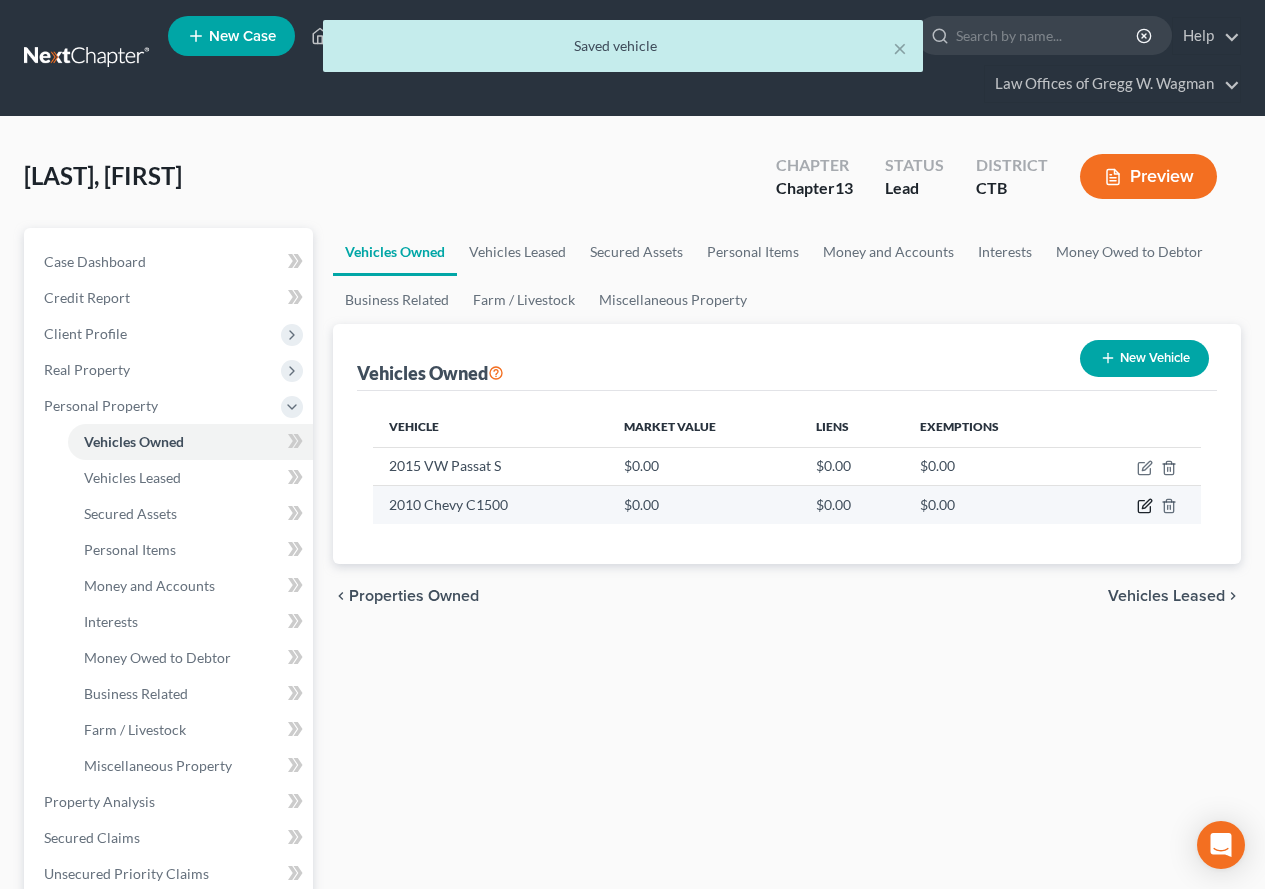 click 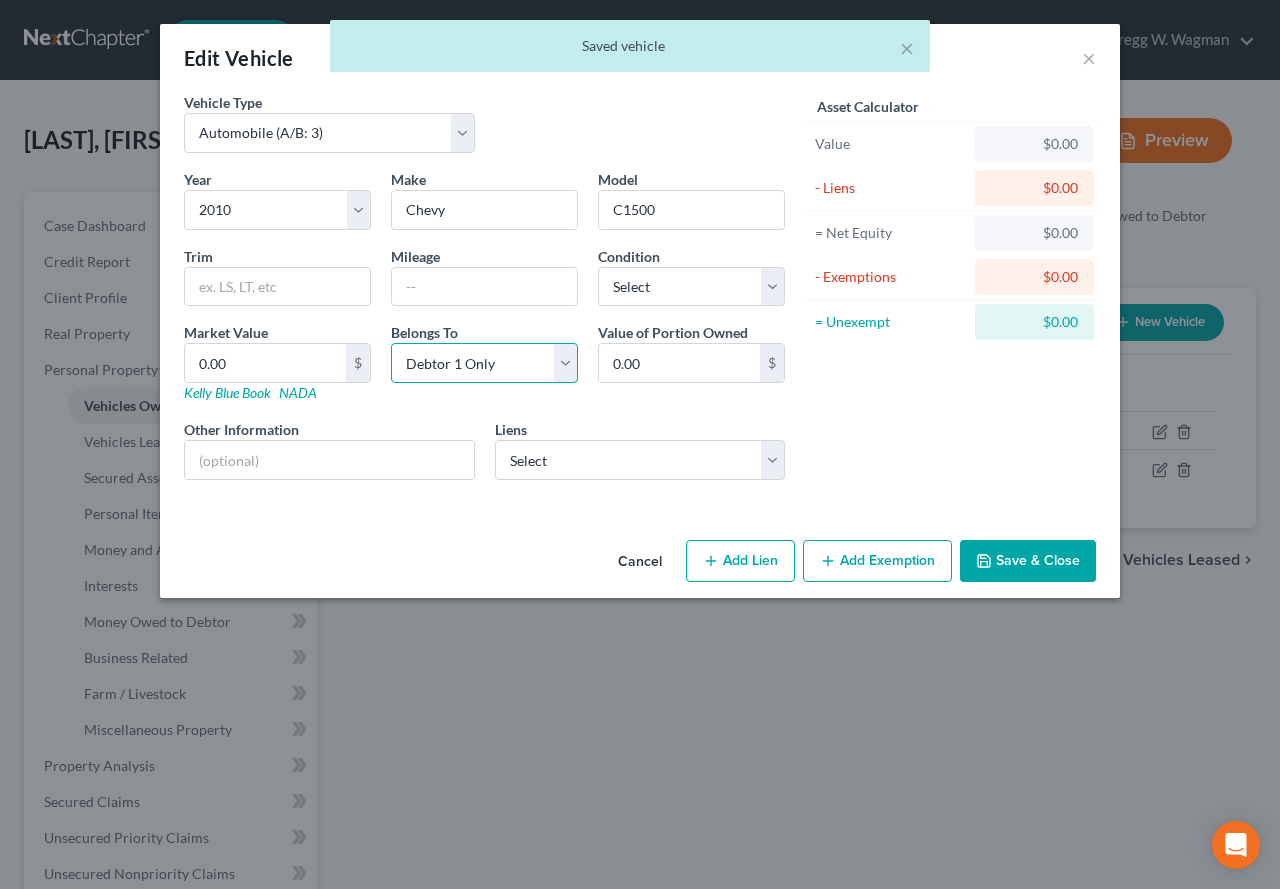 click on "Select Debtor 1 Only Debtor 2 Only Debtor 1 And Debtor 2 Only At Least One Of The Debtors And Another Community Property" at bounding box center [484, 363] 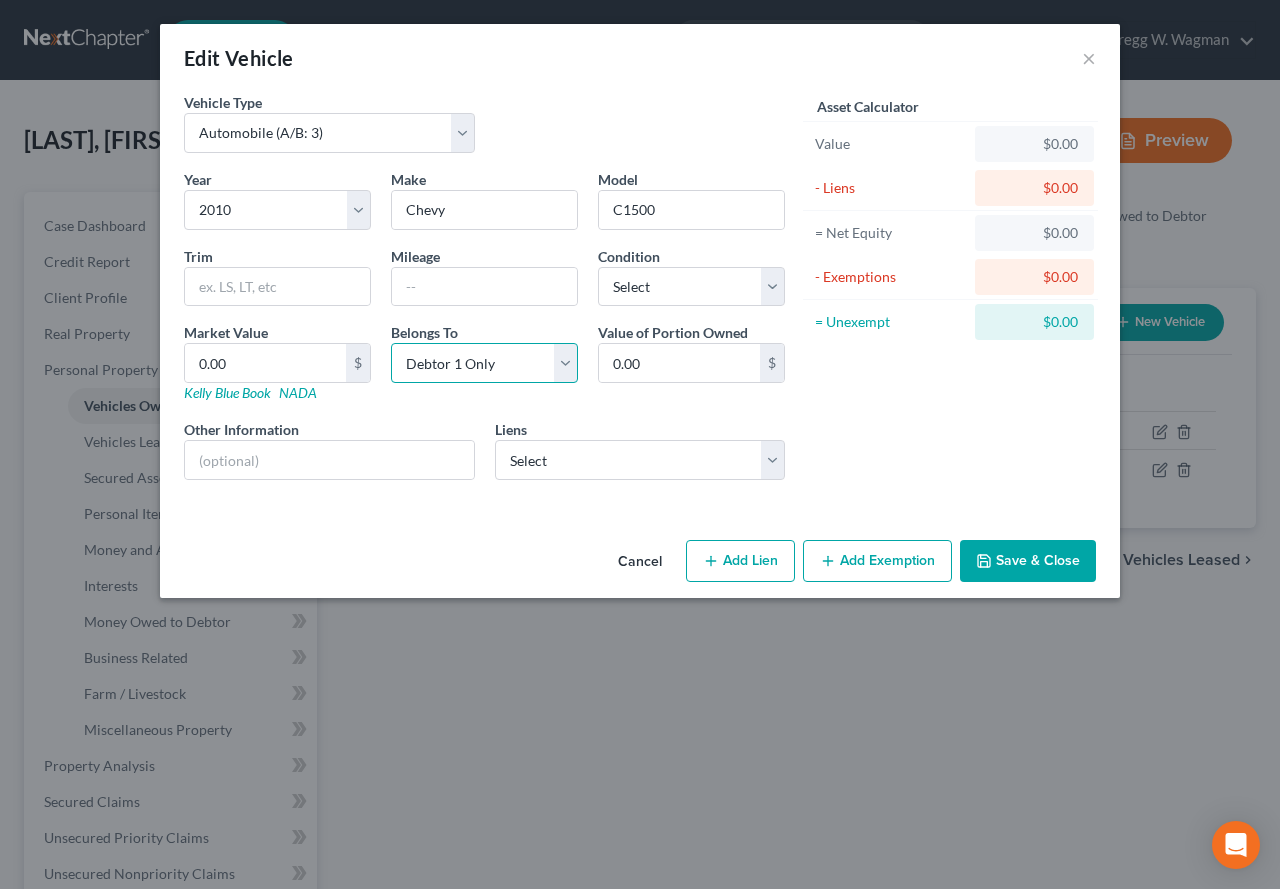 click on "Select Debtor 1 Only Debtor 2 Only Debtor 1 And Debtor 2 Only At Least One Of The Debtors And Another Community Property" at bounding box center (484, 363) 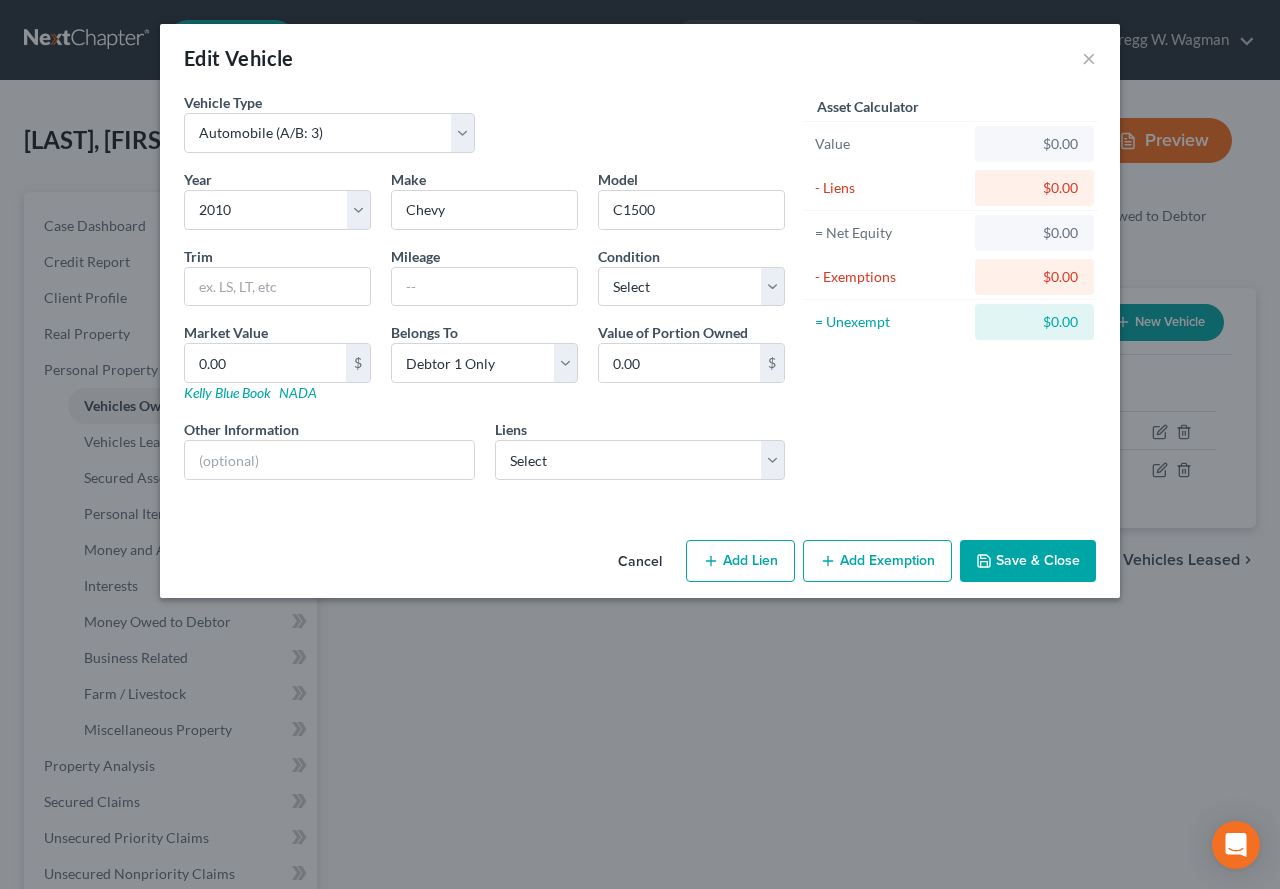 click on "Asset Calculator Value $0.00 - Liens $0.00 = Net Equity $0.00 - Exemptions $0.00 = Unexempt $0.00" at bounding box center [950, 294] 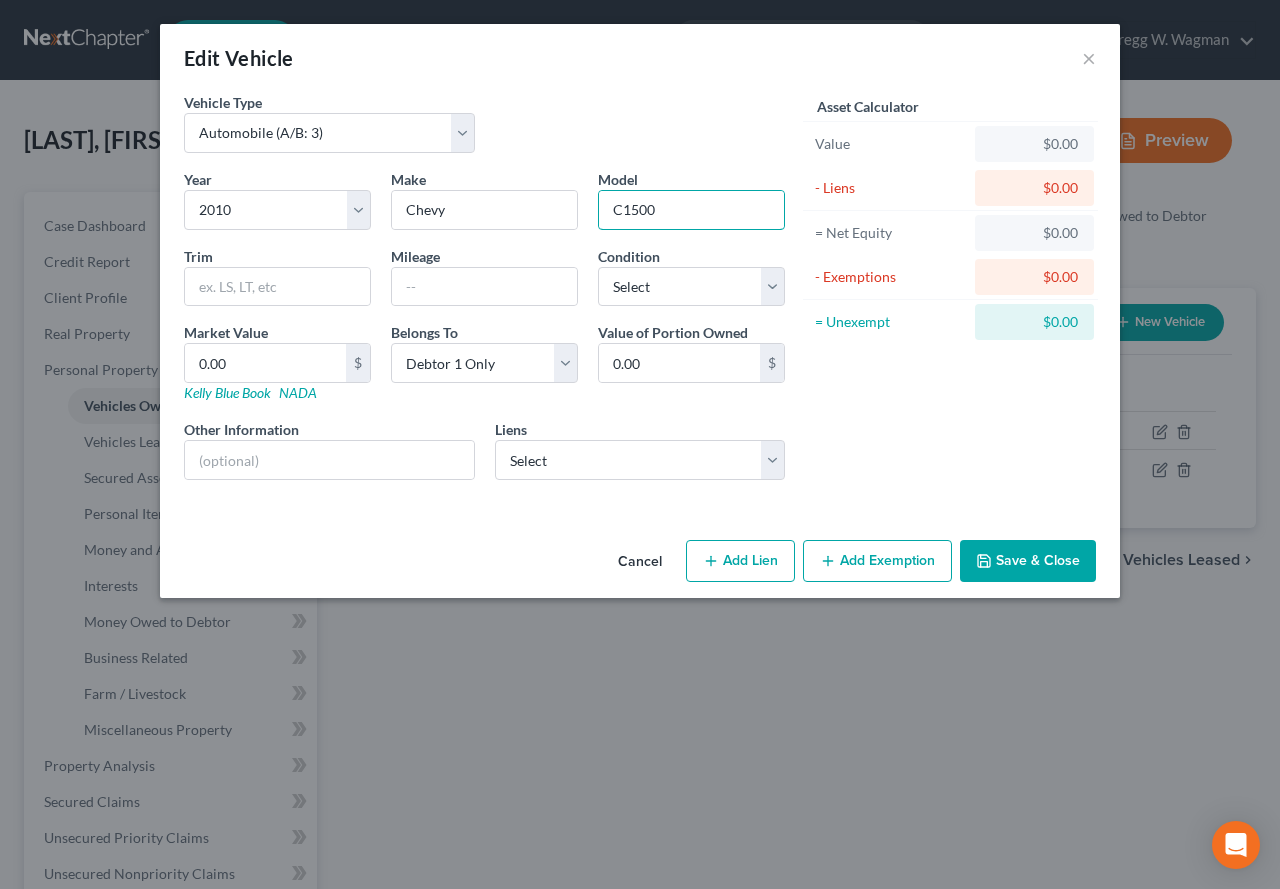 drag, startPoint x: 685, startPoint y: 216, endPoint x: 590, endPoint y: 209, distance: 95.257545 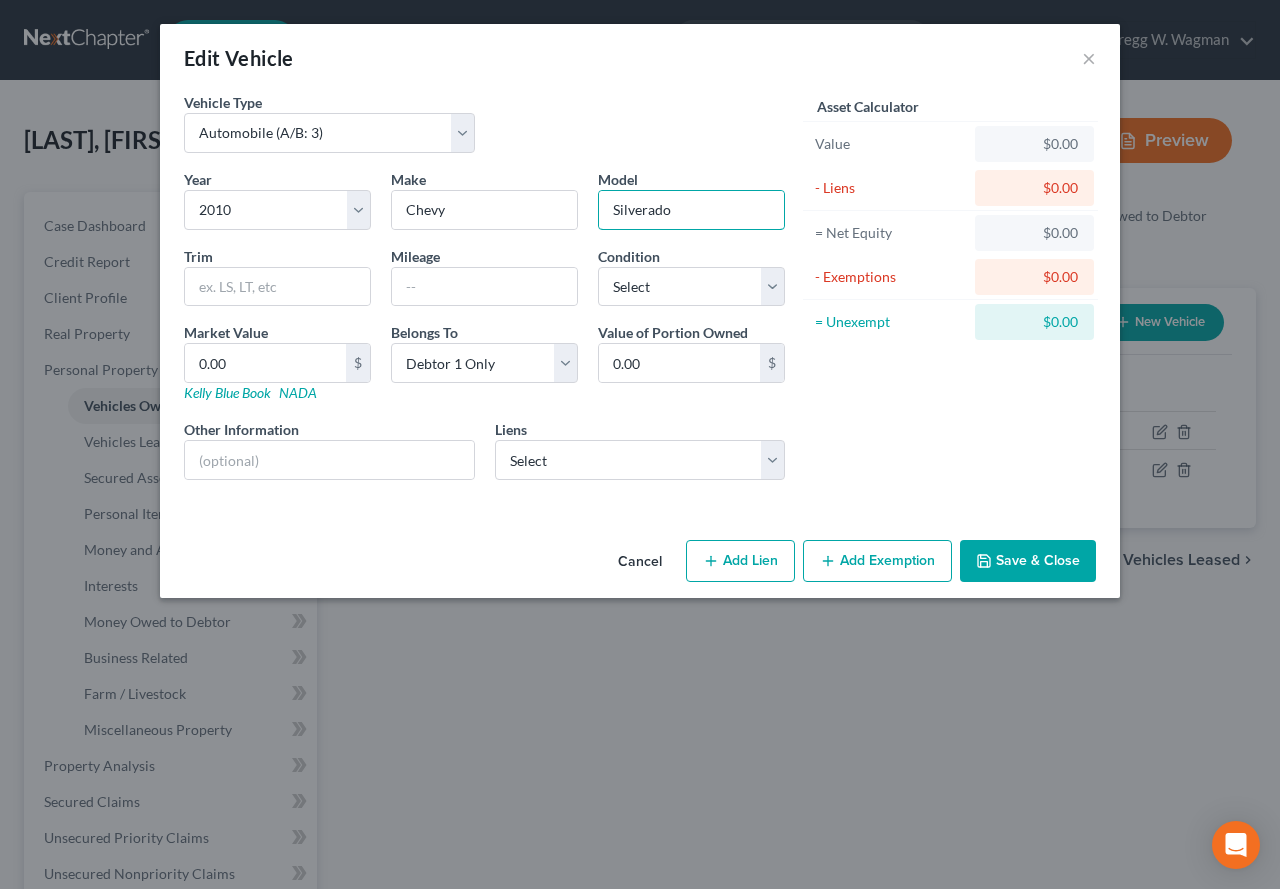 type on "Silverado" 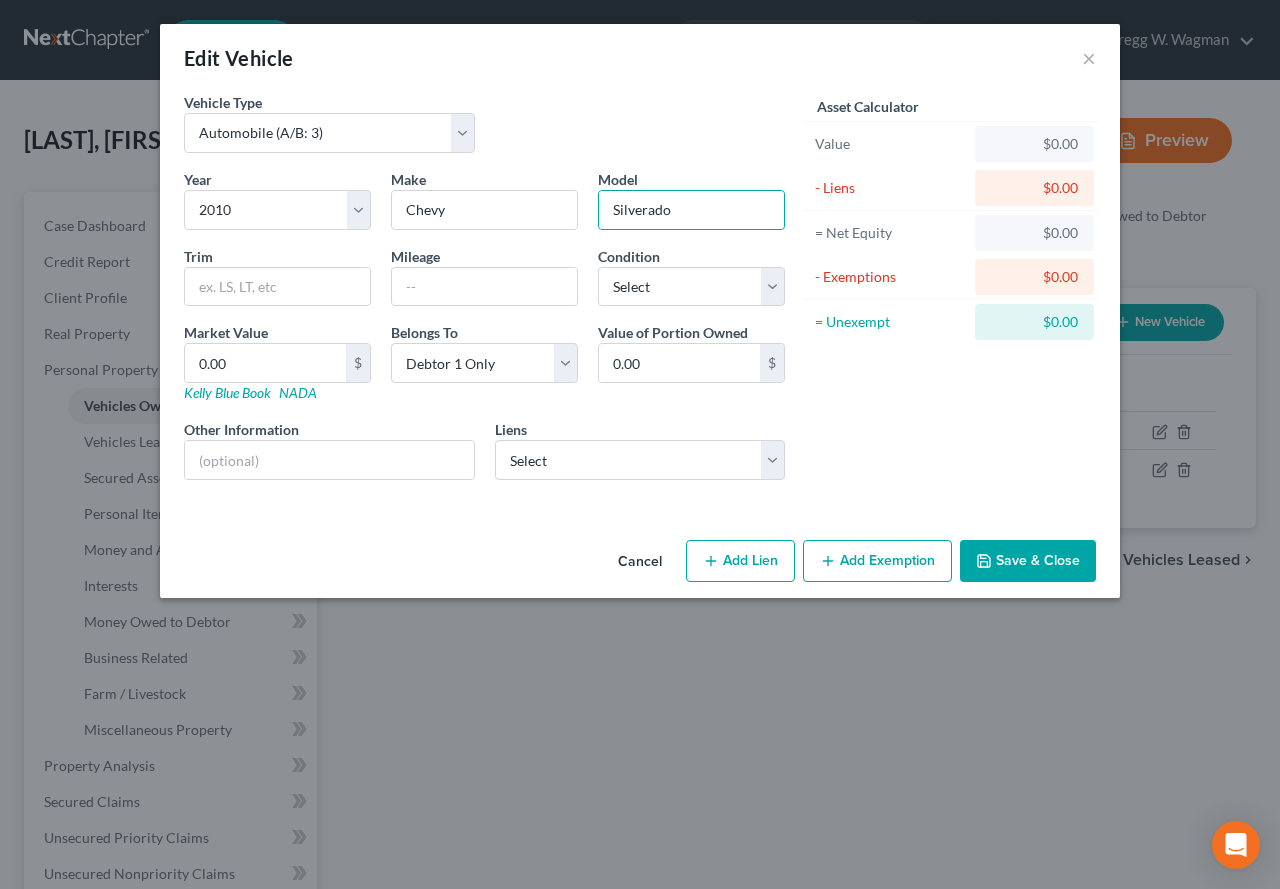 click on "Save & Close" at bounding box center (1028, 561) 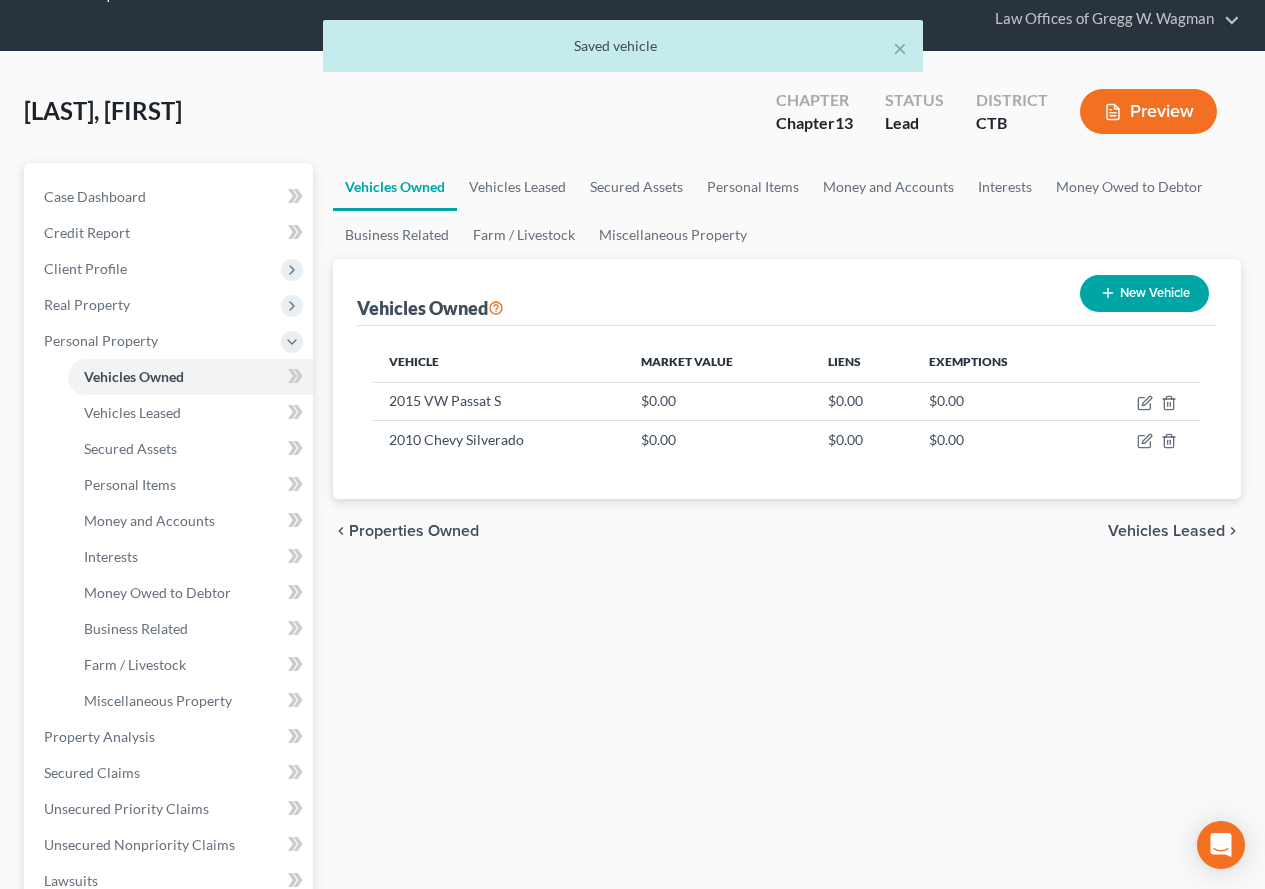 scroll, scrollTop: 100, scrollLeft: 0, axis: vertical 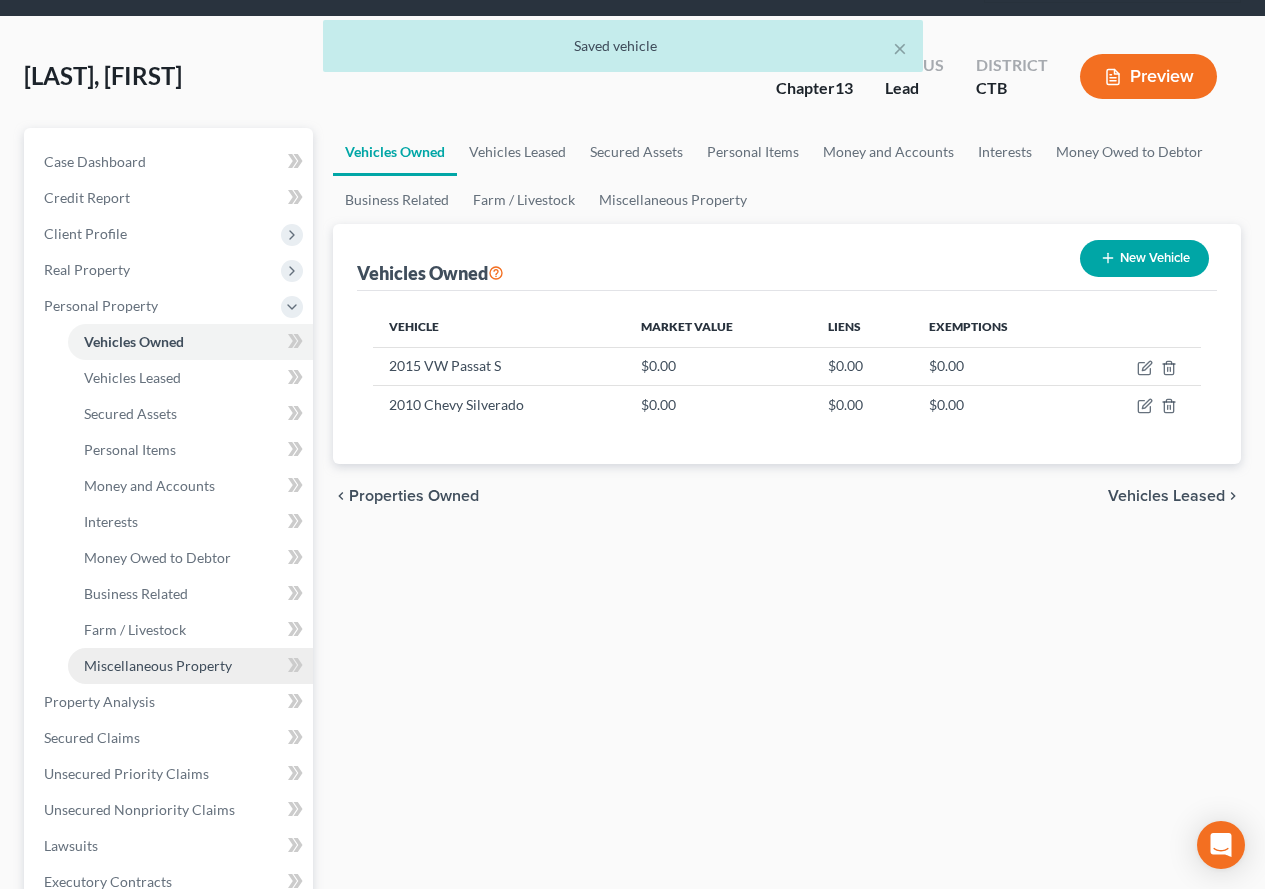 click on "Miscellaneous Property" at bounding box center [158, 665] 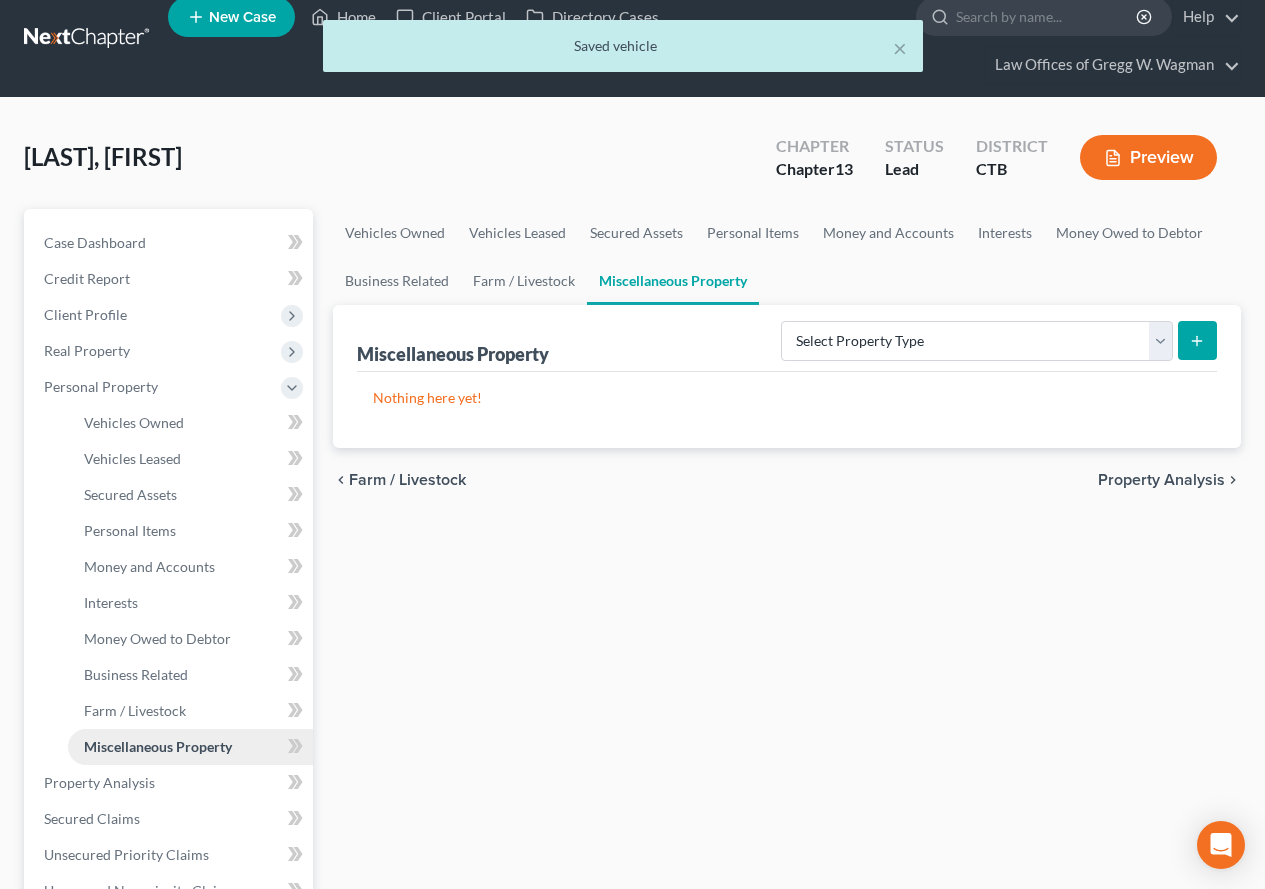 scroll, scrollTop: 0, scrollLeft: 0, axis: both 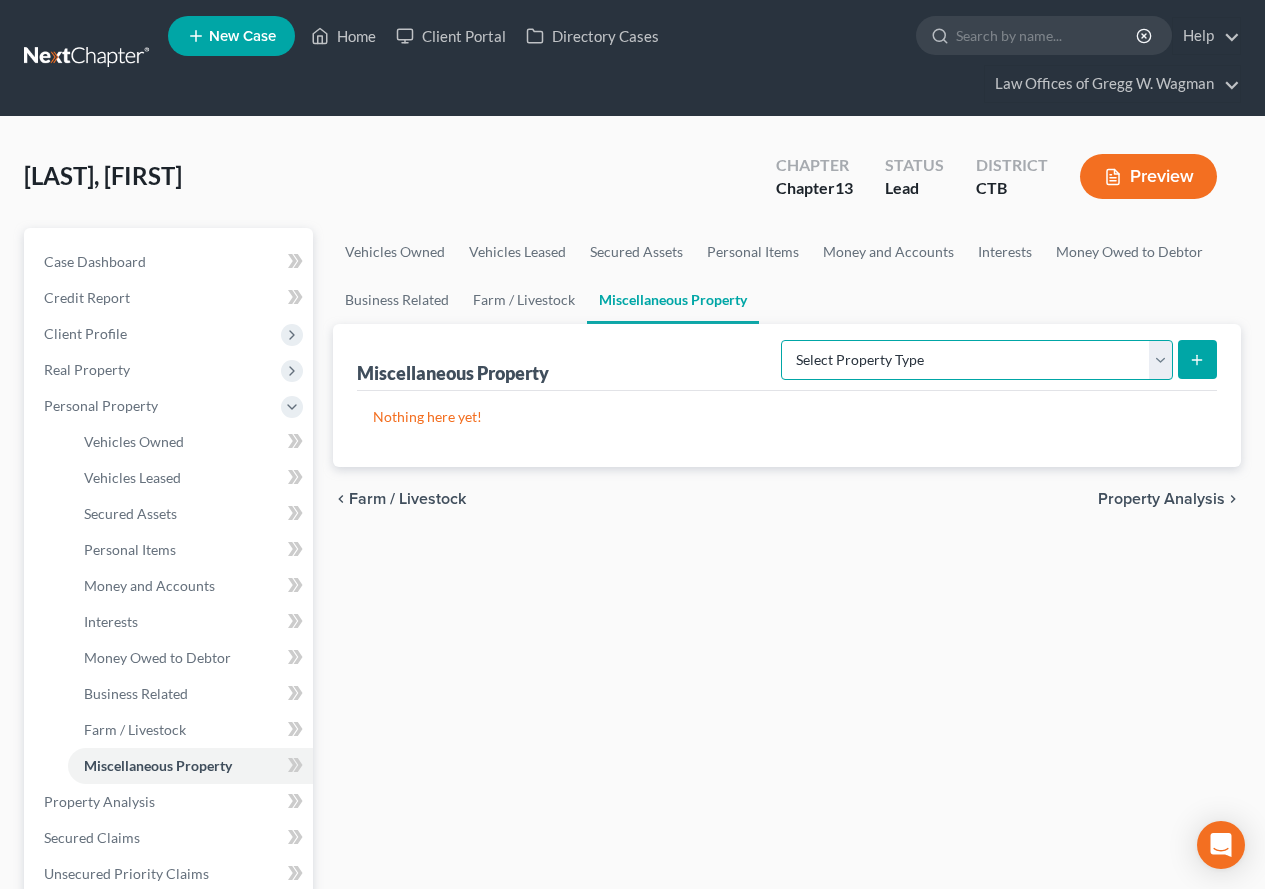 click on "Select Property Type Assigned for Creditor Benefit Within 1 Year (SOFA: 12) Holding for Another (SOFA: 23) Not Yet Listed (A/B 53) Stored Within 1 Year (SOFA: 22, Optional A/B: 6) Transferred (SOFA 18, 19)" at bounding box center [977, 360] 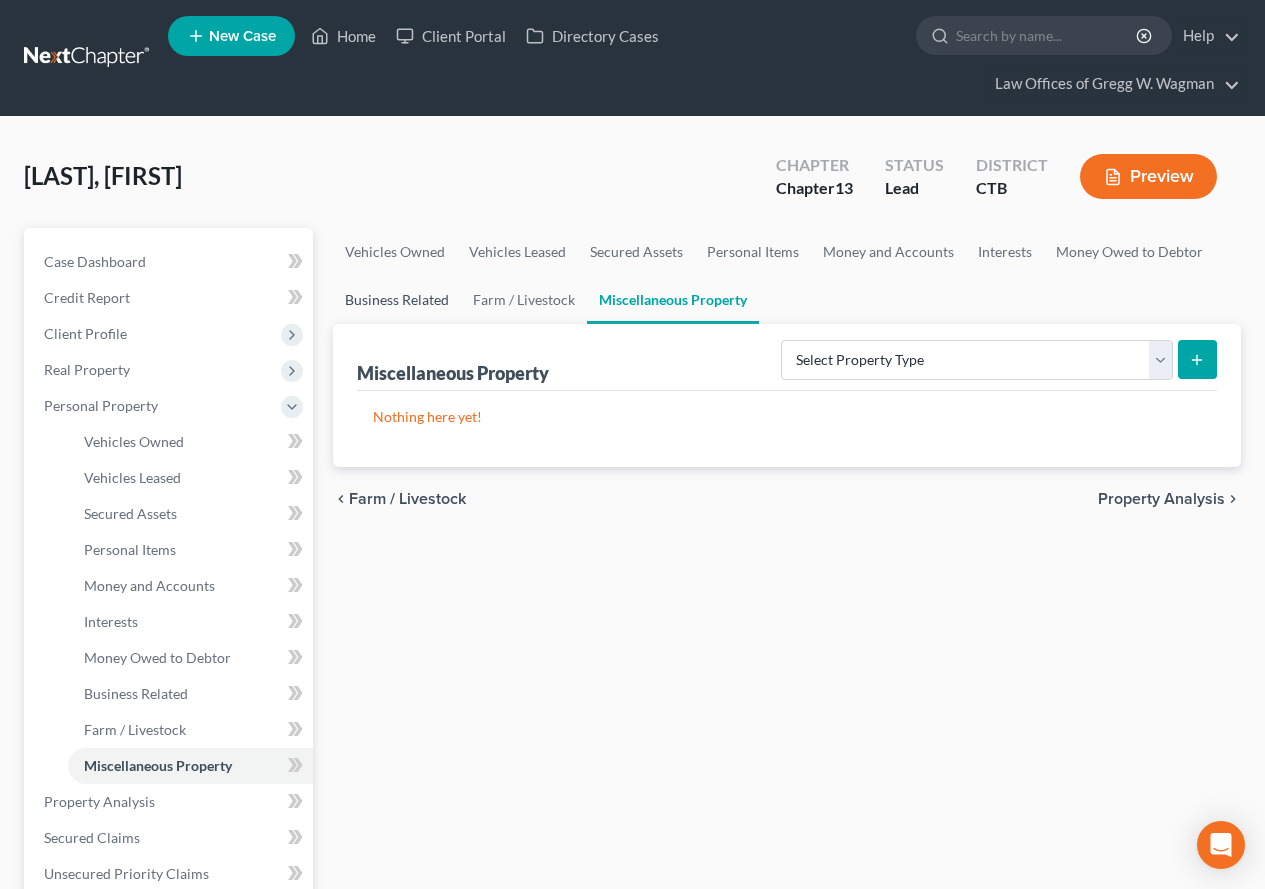 click on "Business Related" at bounding box center [397, 300] 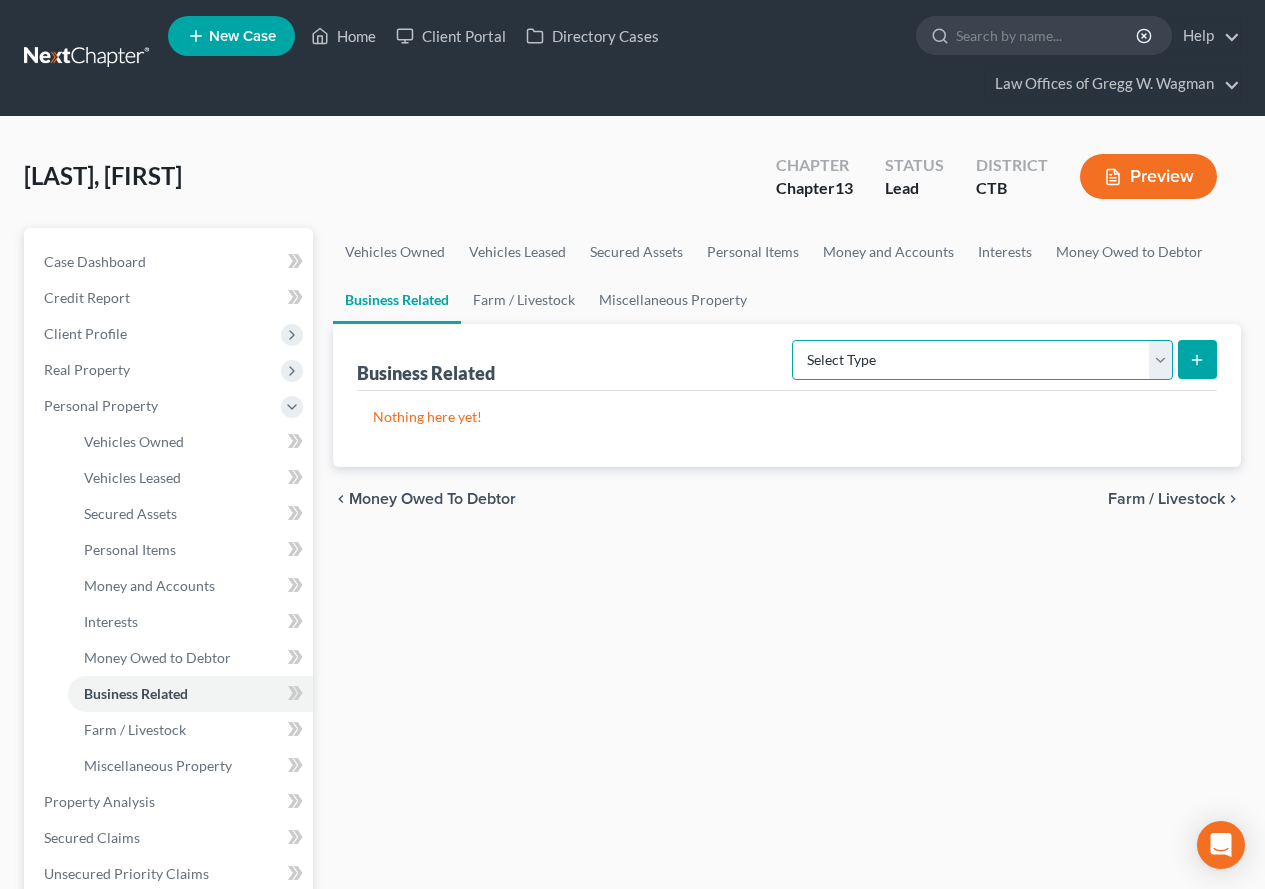 click on "Select Type Customer Lists  (A/B: 43) Franchises  (A/B: 27) Inventory  (A/B: 41) Licenses  (A/B: 27) Machinery  (A/B: 40) Office Equipment, Furnishings, Supplies  (A/B: 39) Other Business Related Property Not Listed  (A/B: 44) Patents, Copyrights, Intellectual Property  (A/B: 26)" at bounding box center [982, 360] 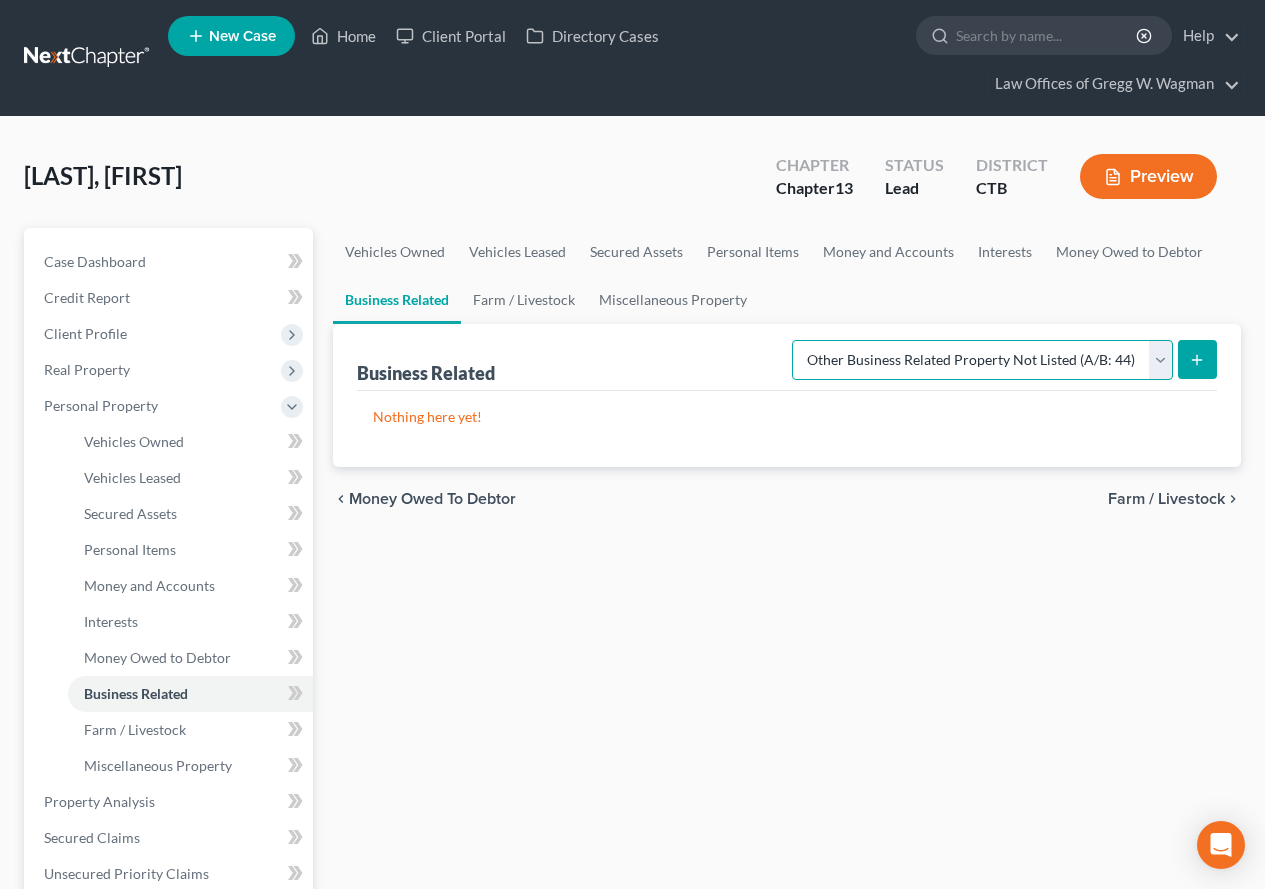 click on "Select Type Customer Lists  (A/B: 43) Franchises  (A/B: 27) Inventory  (A/B: 41) Licenses  (A/B: 27) Machinery  (A/B: 40) Office Equipment, Furnishings, Supplies  (A/B: 39) Other Business Related Property Not Listed  (A/B: 44) Patents, Copyrights, Intellectual Property  (A/B: 26)" at bounding box center (982, 360) 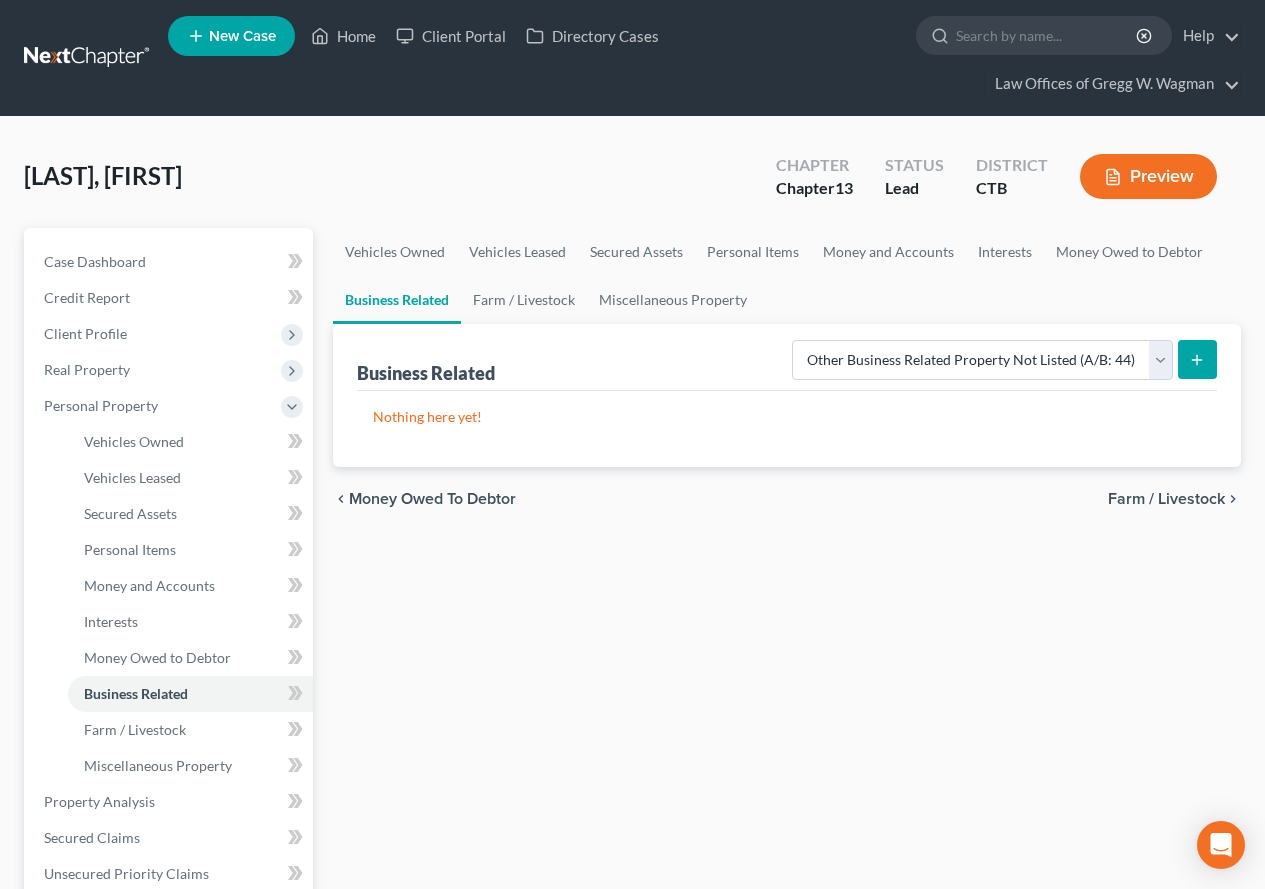 click 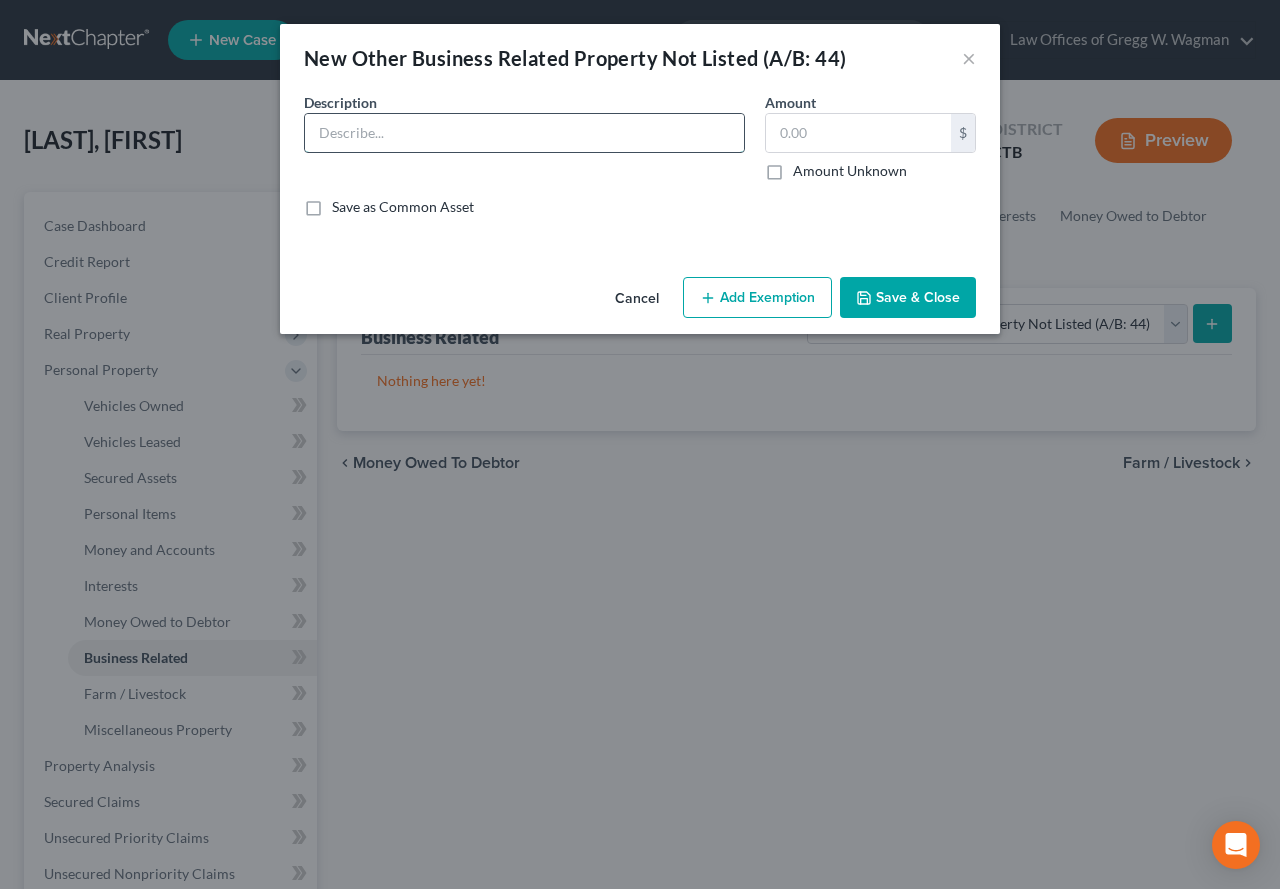 click at bounding box center (524, 133) 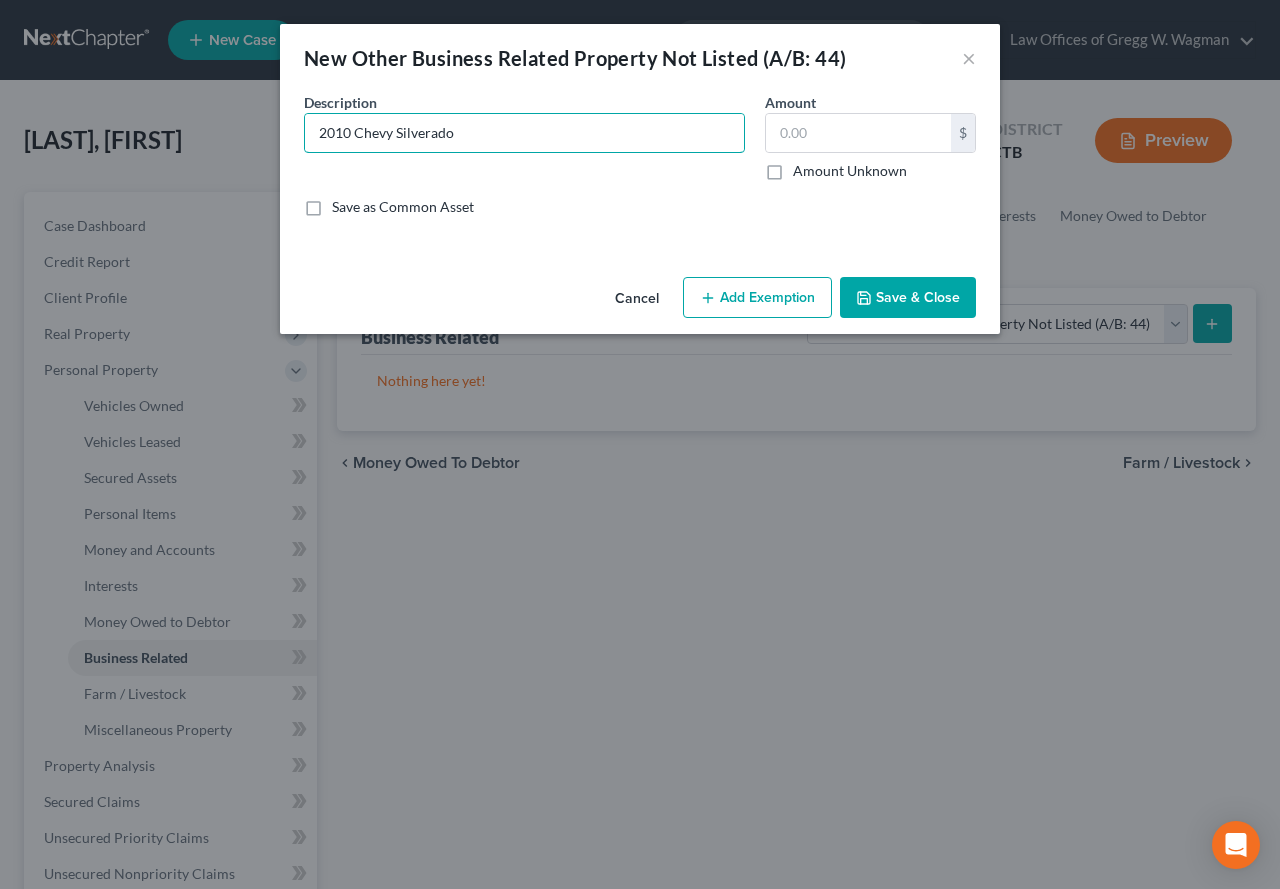 type on "2010 Chevy Silverado" 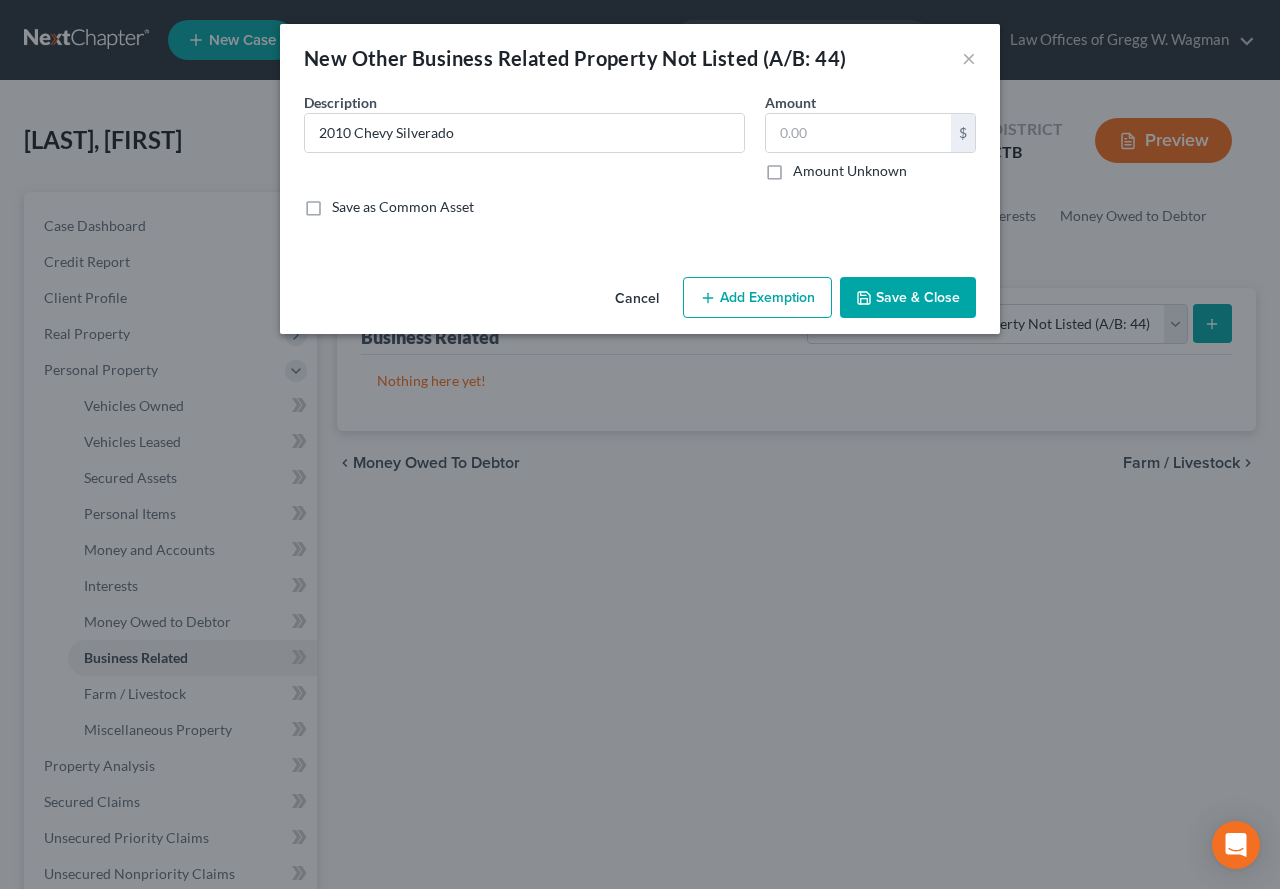 click on "Save & Close" at bounding box center [908, 298] 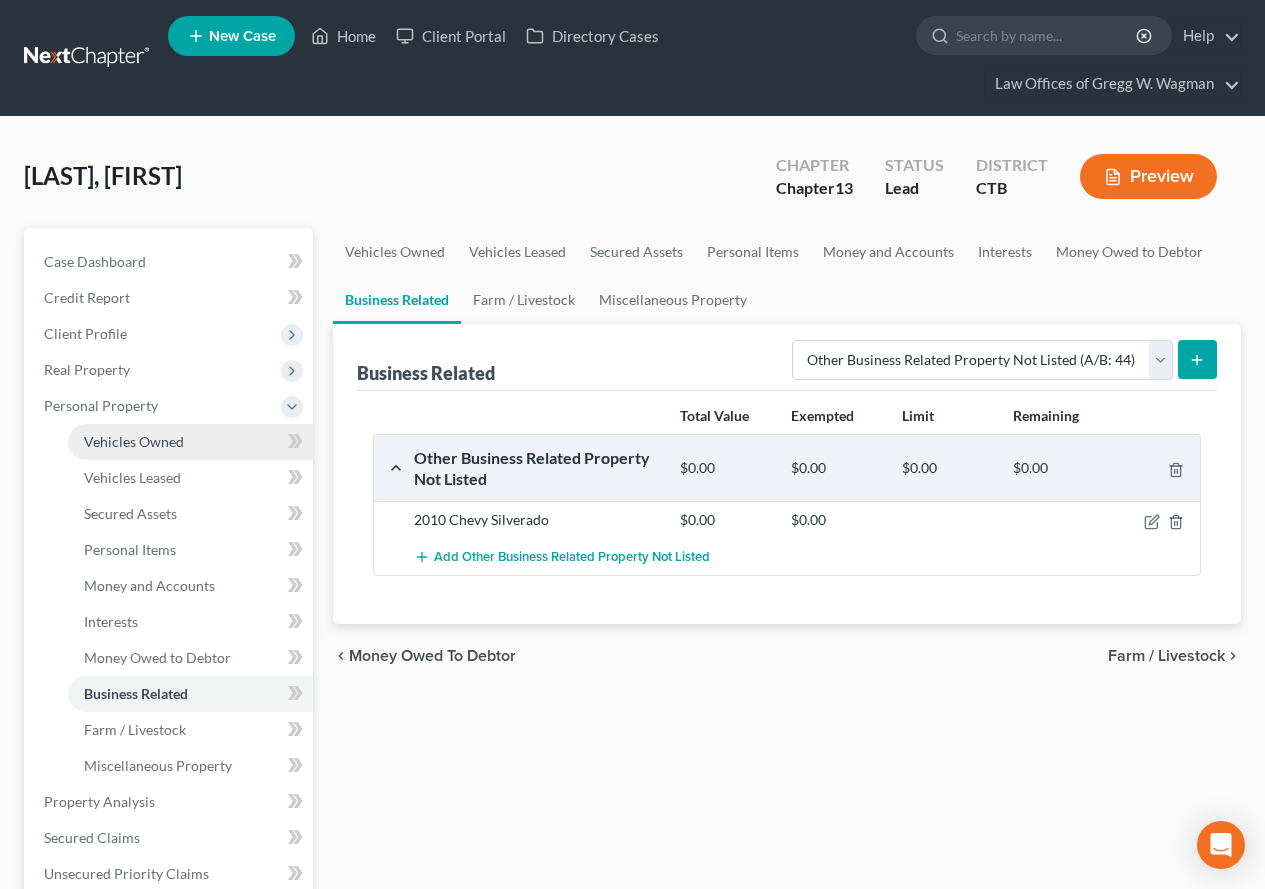 click on "Vehicles Owned" at bounding box center (134, 441) 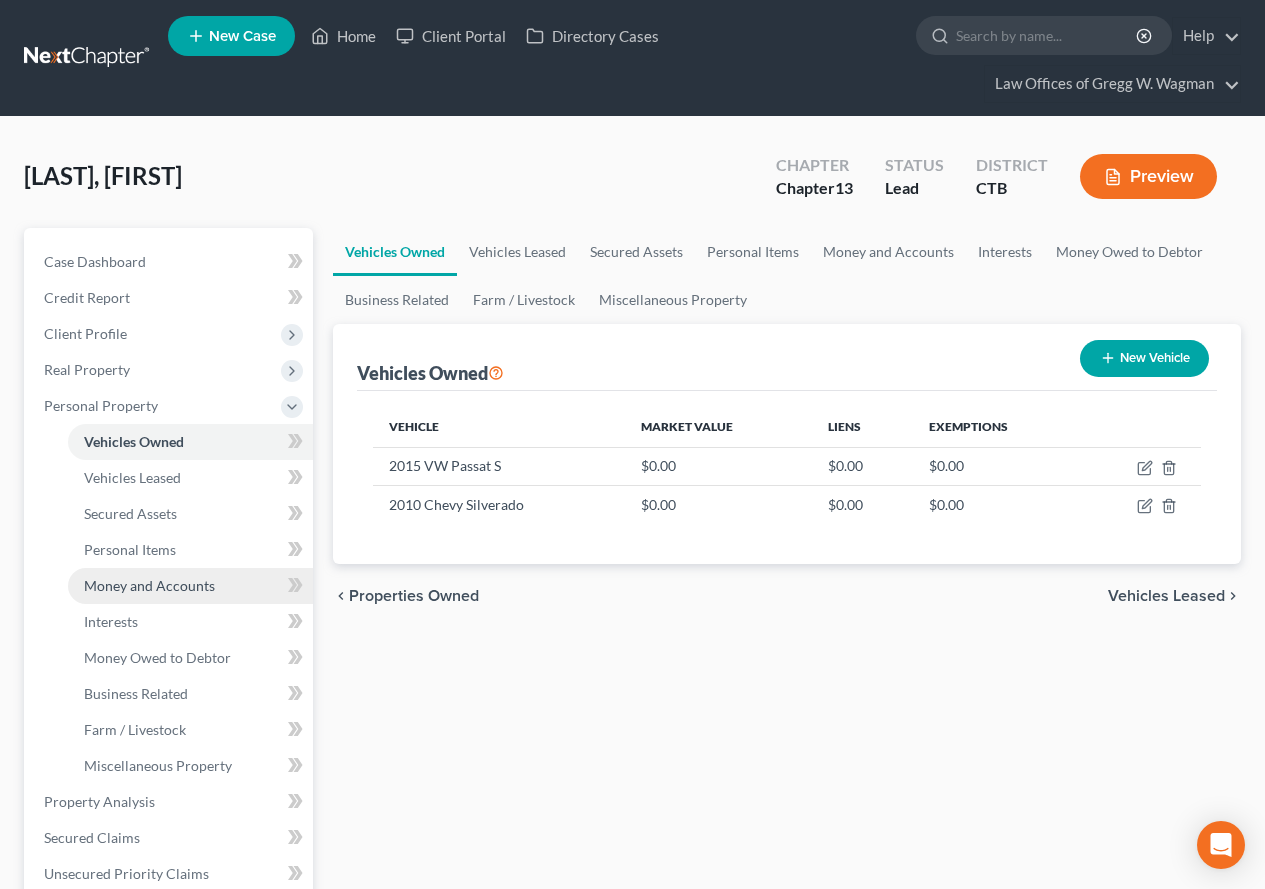 click on "Money and Accounts" at bounding box center [149, 585] 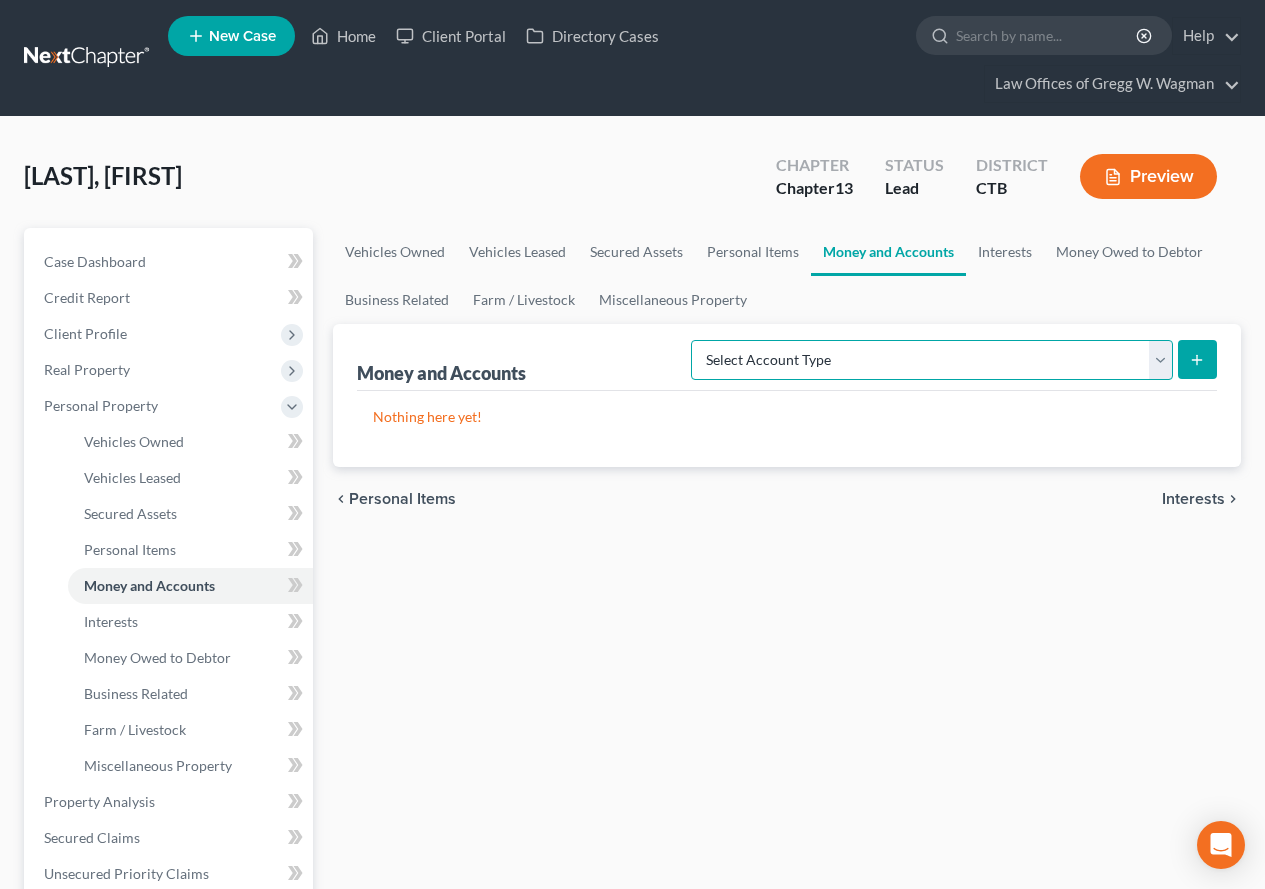 click on "Select Account Type Brokerage (A/B: 18, SOFA: 20) Cash on Hand (A/B: 16) Certificates of Deposit (A/B: 17, SOFA: 20) Checking Account (A/B: 17, SOFA: 20) Money Market (A/B: 18, SOFA: 20) Other (Credit Union, Health Savings Account, etc) (A/B: 17, SOFA: 20) Safe Deposit Box (A/B: 16) Savings Account (A/B: 17, SOFA: 20) Security Deposits or Prepayments (A/B: 22)" at bounding box center [932, 360] 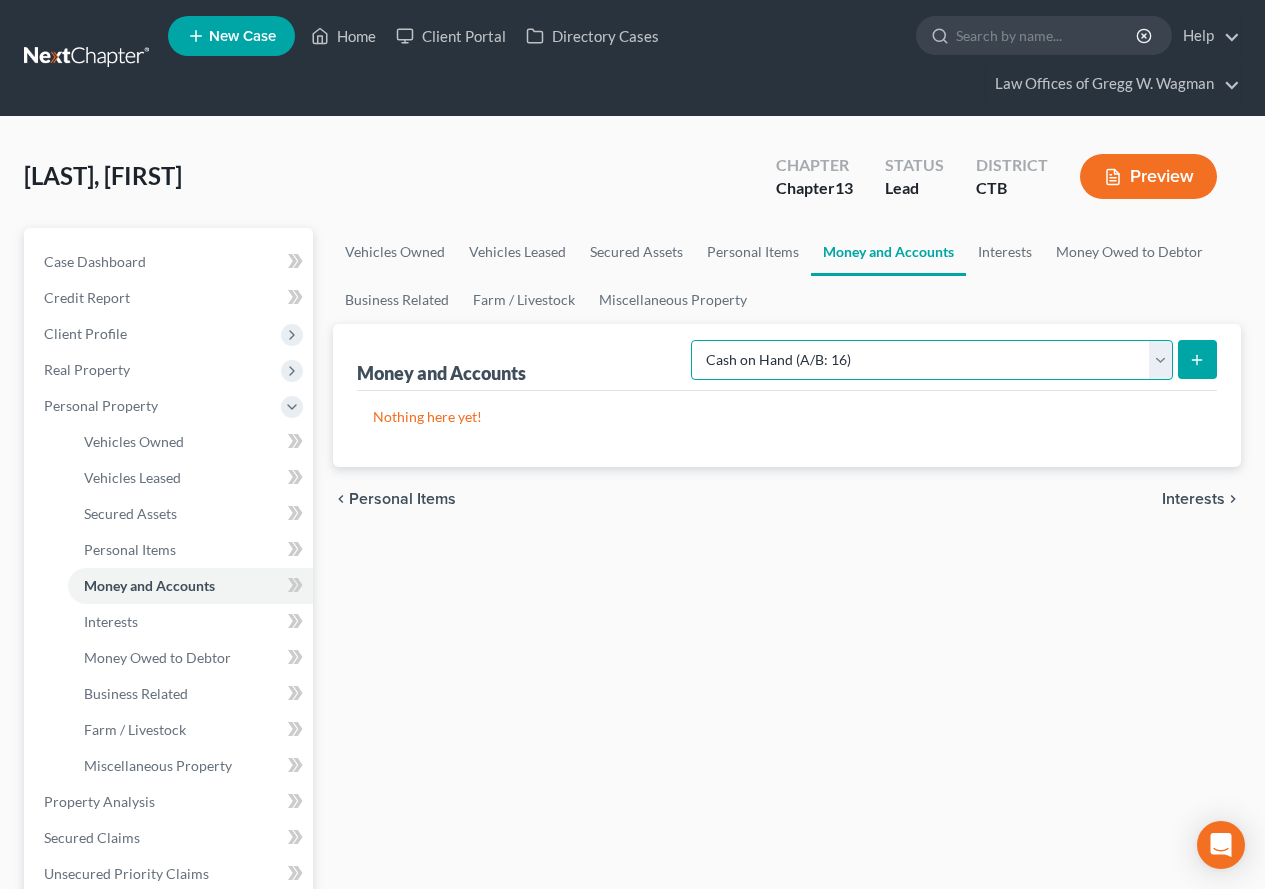 click on "Select Account Type Brokerage (A/B: 18, SOFA: 20) Cash on Hand (A/B: 16) Certificates of Deposit (A/B: 17, SOFA: 20) Checking Account (A/B: 17, SOFA: 20) Money Market (A/B: 18, SOFA: 20) Other (Credit Union, Health Savings Account, etc) (A/B: 17, SOFA: 20) Safe Deposit Box (A/B: 16) Savings Account (A/B: 17, SOFA: 20) Security Deposits or Prepayments (A/B: 22)" at bounding box center [932, 360] 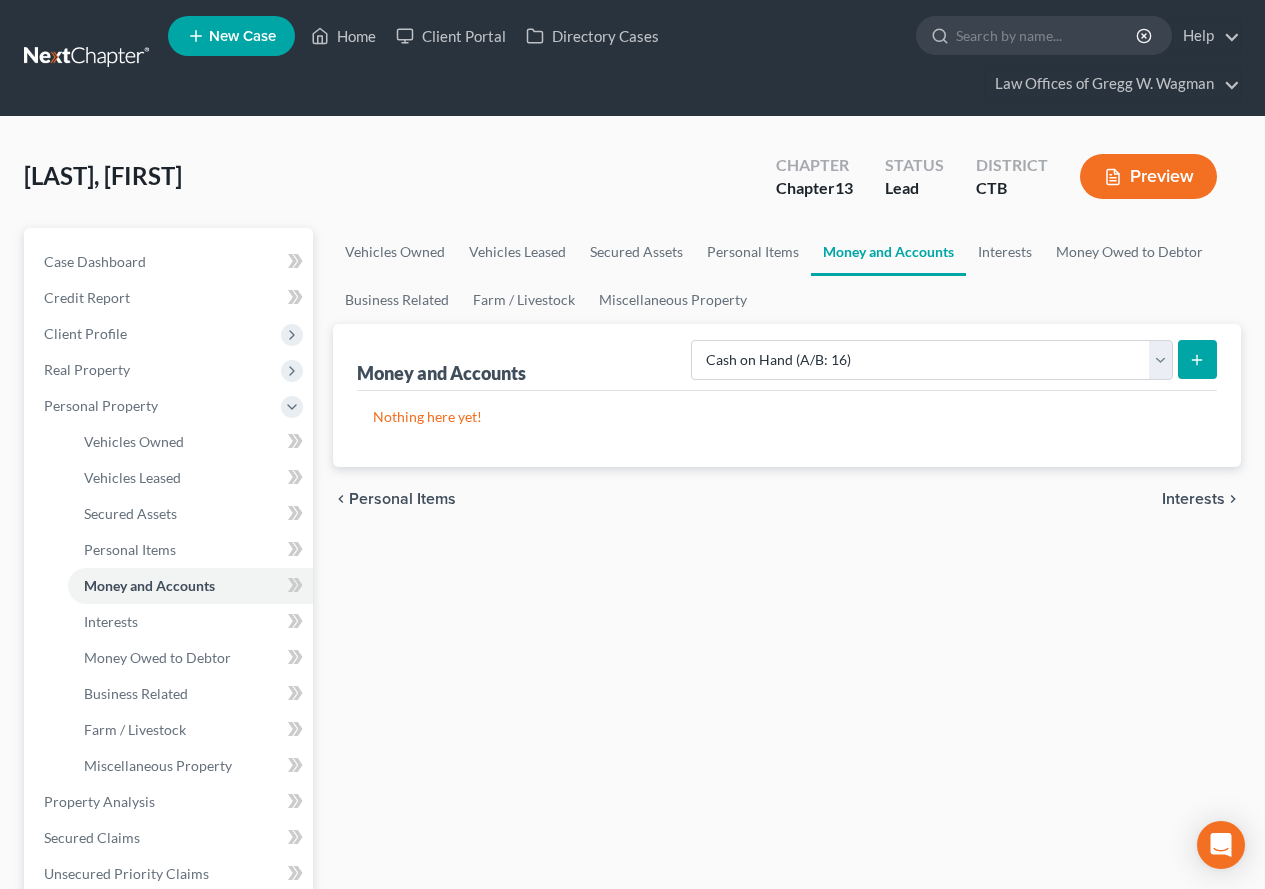 click 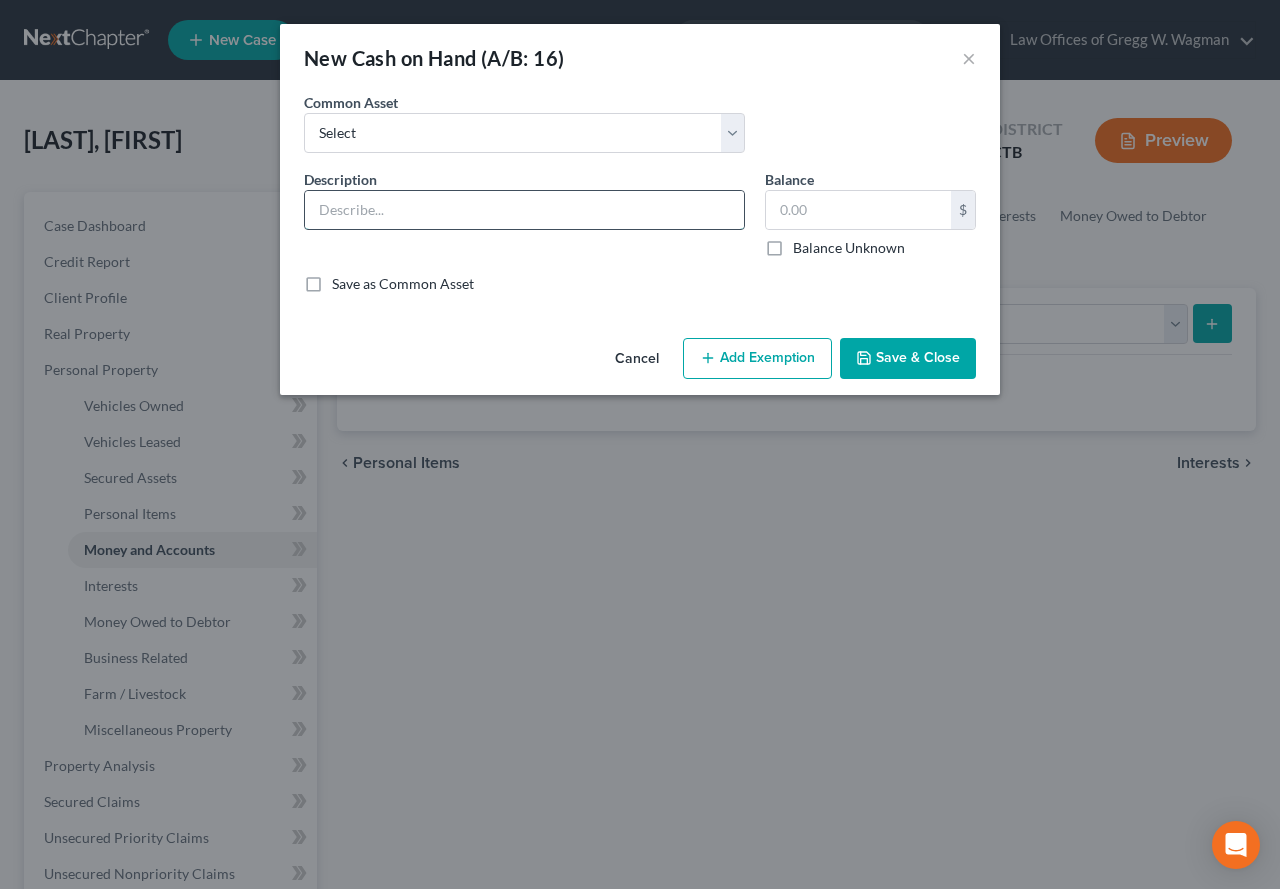 click at bounding box center (524, 210) 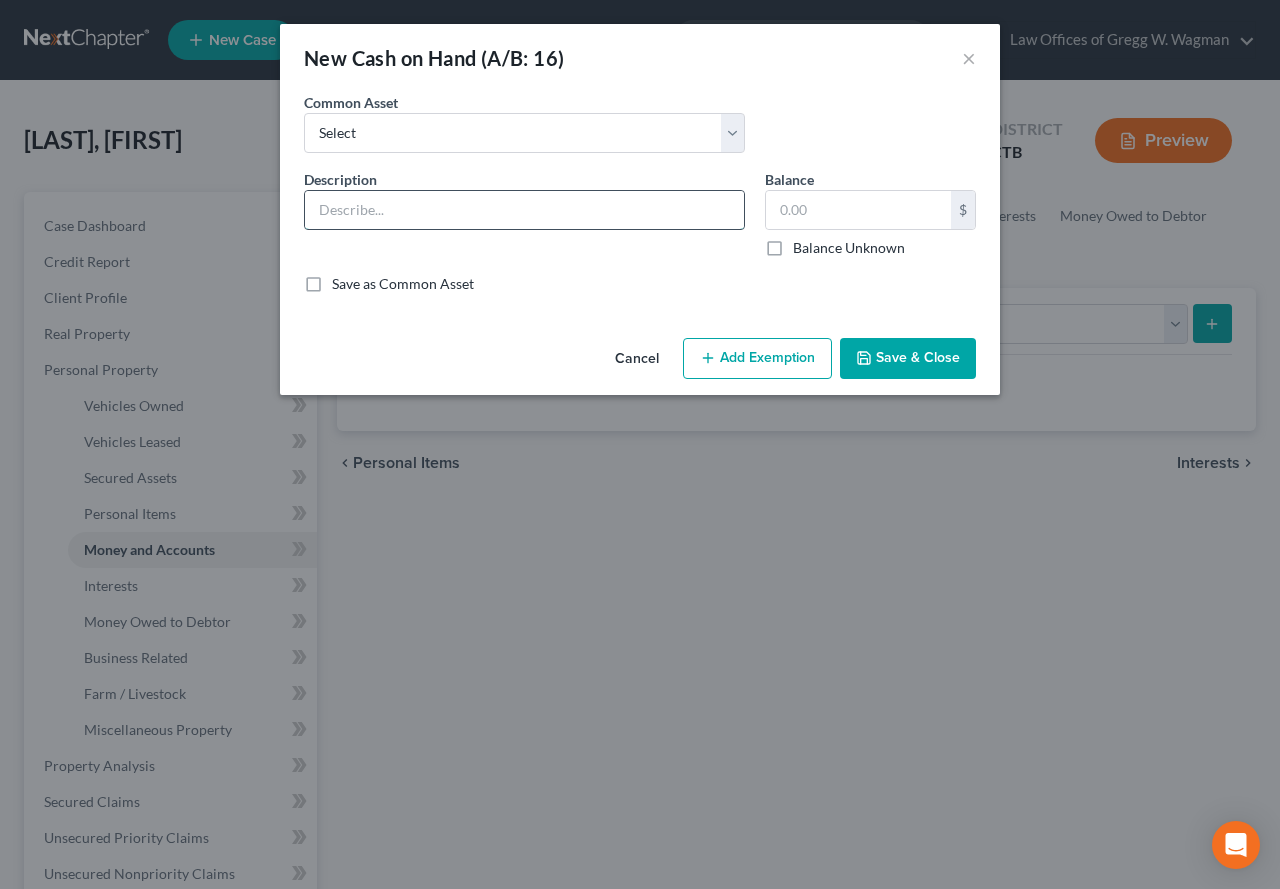 type on "Cash in Wallet" 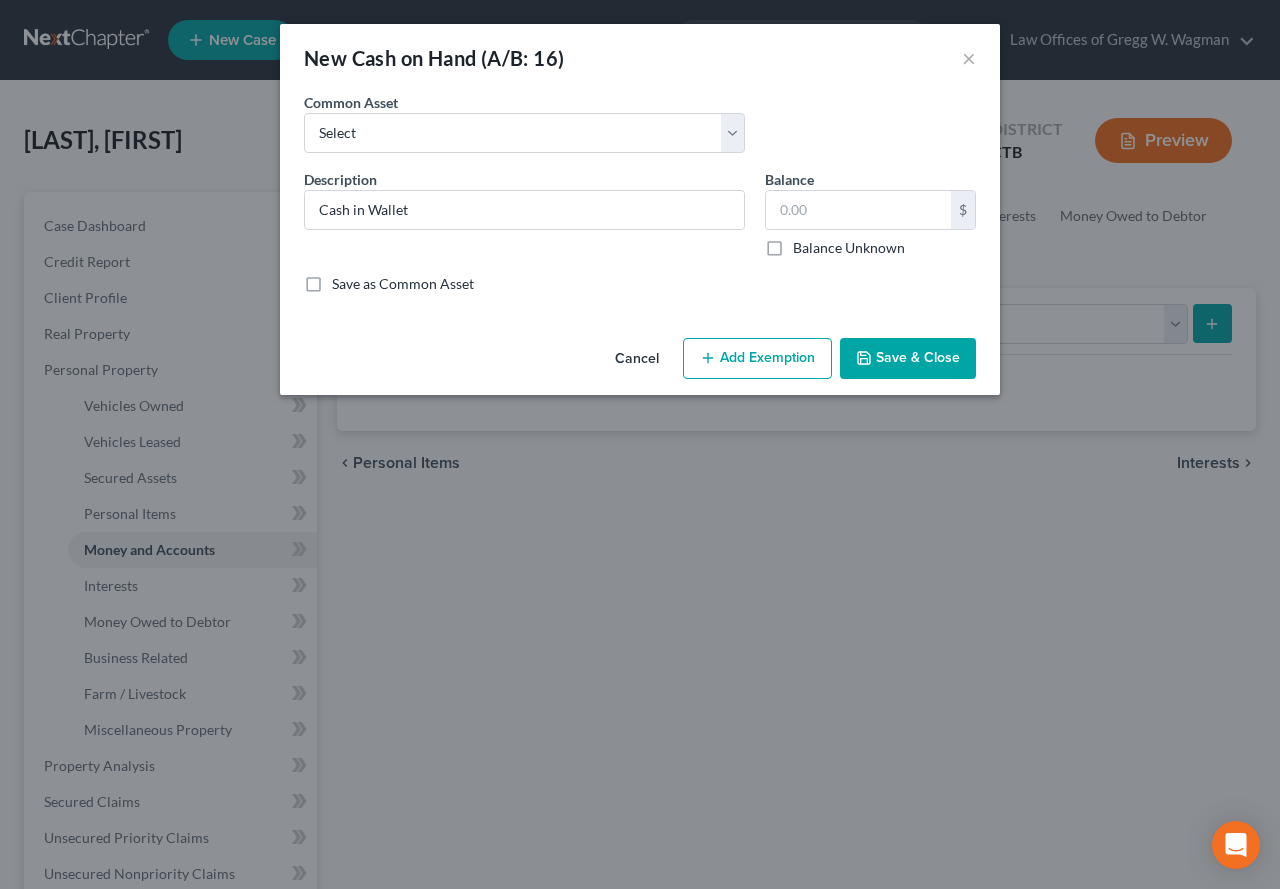 click on "Save & Close" at bounding box center [908, 359] 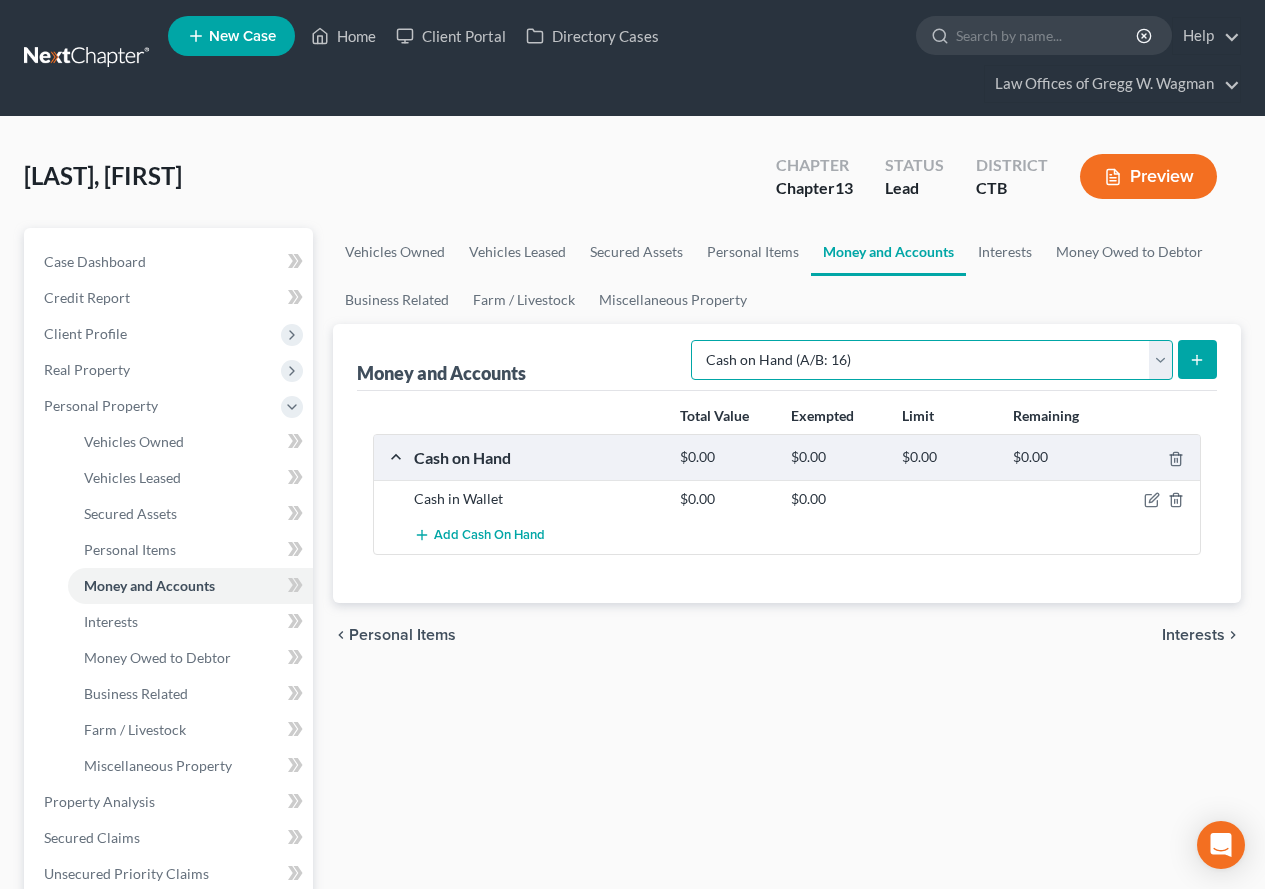 click on "Select Account Type Brokerage (A/B: 18, SOFA: 20) Cash on Hand (A/B: 16) Certificates of Deposit (A/B: 17, SOFA: 20) Checking Account (A/B: 17, SOFA: 20) Money Market (A/B: 18, SOFA: 20) Other (Credit Union, Health Savings Account, etc) (A/B: 17, SOFA: 20) Safe Deposit Box (A/B: 16) Savings Account (A/B: 17, SOFA: 20) Security Deposits or Prepayments (A/B: 22)" at bounding box center (932, 360) 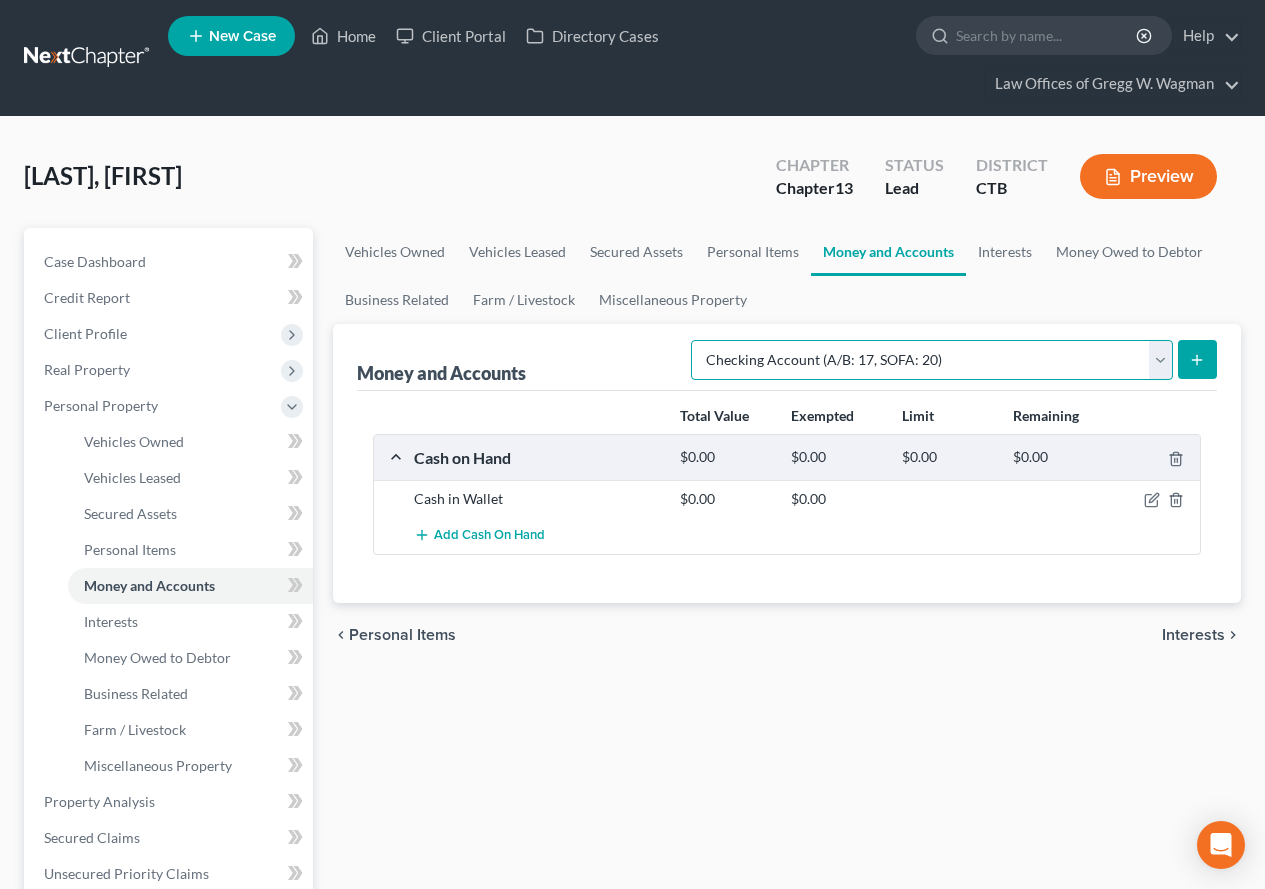 click on "Select Account Type Brokerage (A/B: 18, SOFA: 20) Cash on Hand (A/B: 16) Certificates of Deposit (A/B: 17, SOFA: 20) Checking Account (A/B: 17, SOFA: 20) Money Market (A/B: 18, SOFA: 20) Other (Credit Union, Health Savings Account, etc) (A/B: 17, SOFA: 20) Safe Deposit Box (A/B: 16) Savings Account (A/B: 17, SOFA: 20) Security Deposits or Prepayments (A/B: 22)" at bounding box center (932, 360) 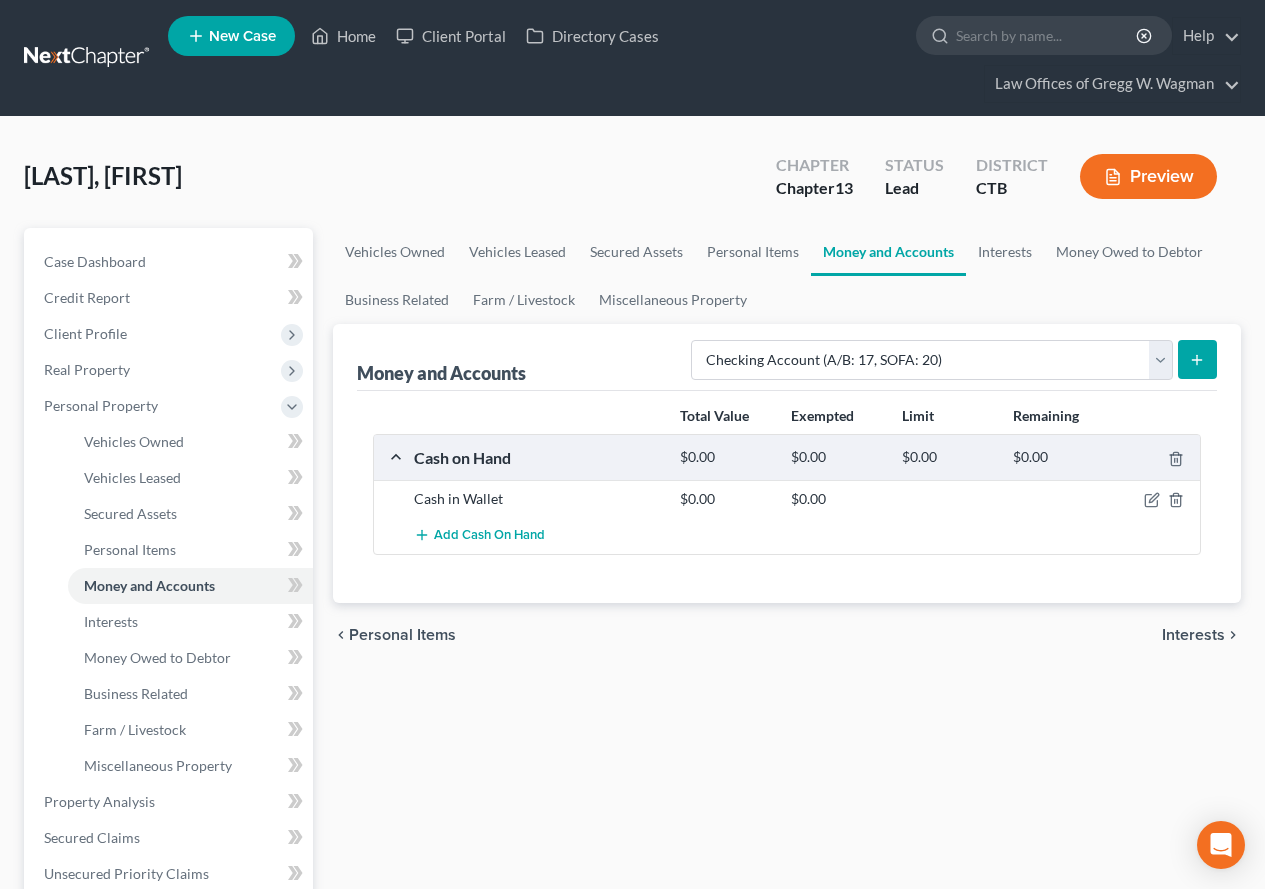 click at bounding box center [1197, 359] 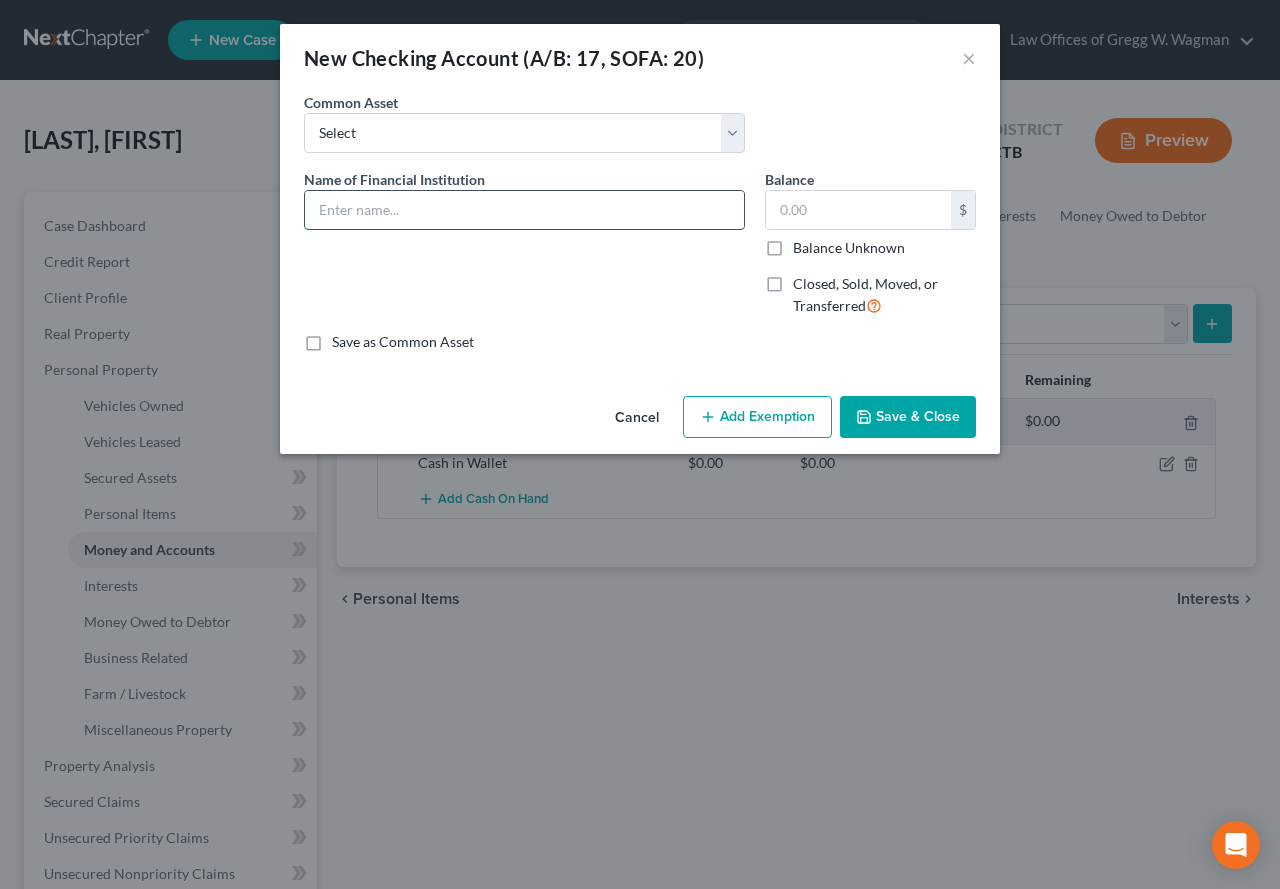 click at bounding box center [524, 210] 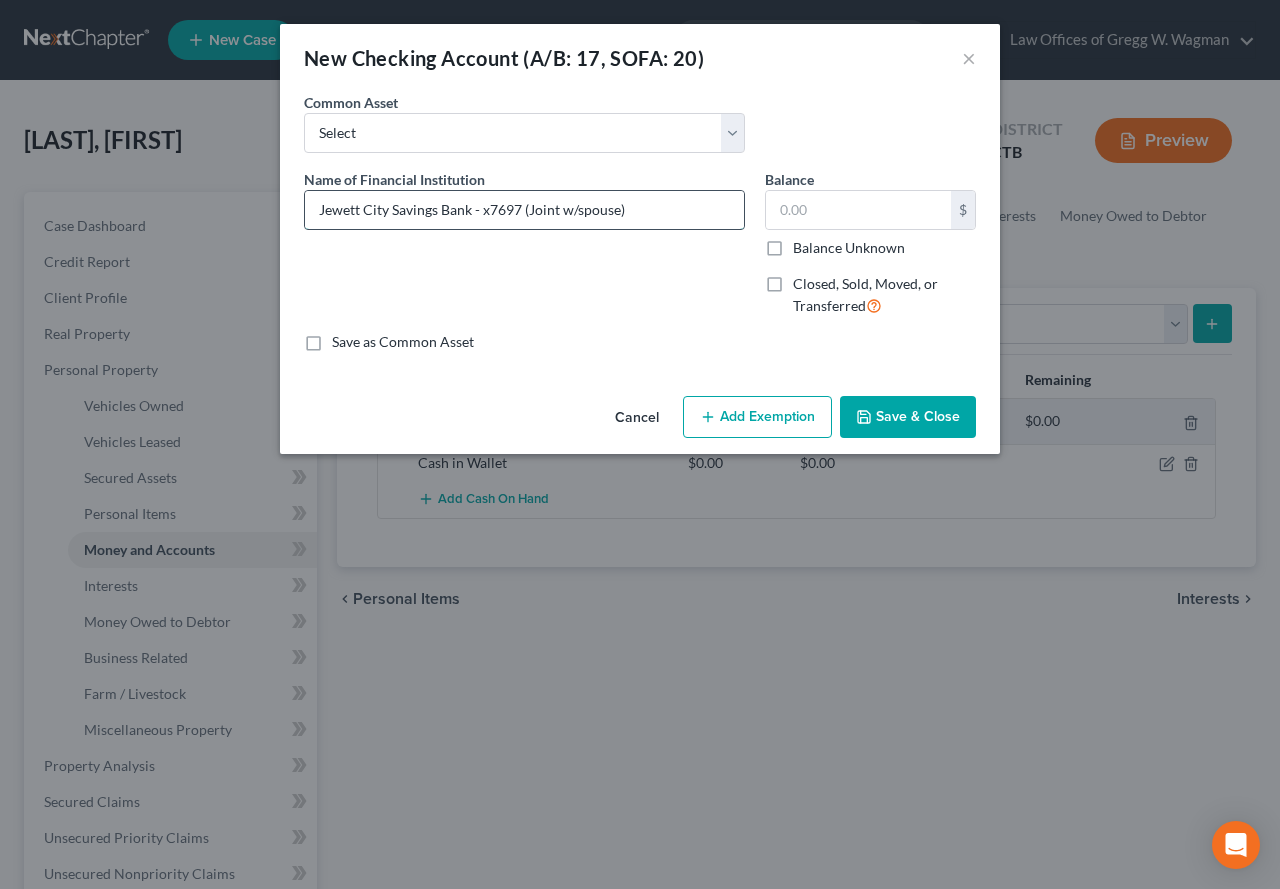 drag, startPoint x: 488, startPoint y: 211, endPoint x: 680, endPoint y: 218, distance: 192.12756 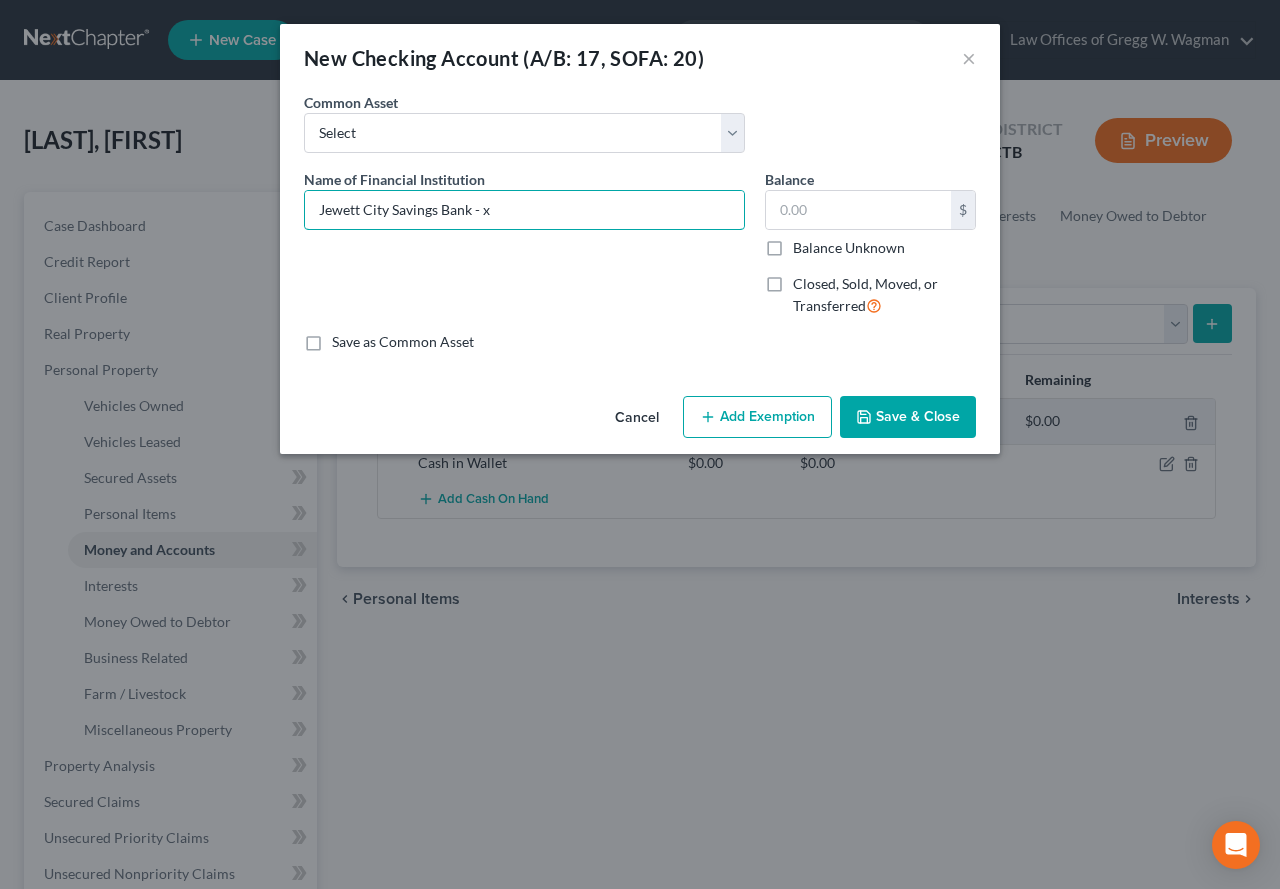 type on "Jewett City Savings Bank - x" 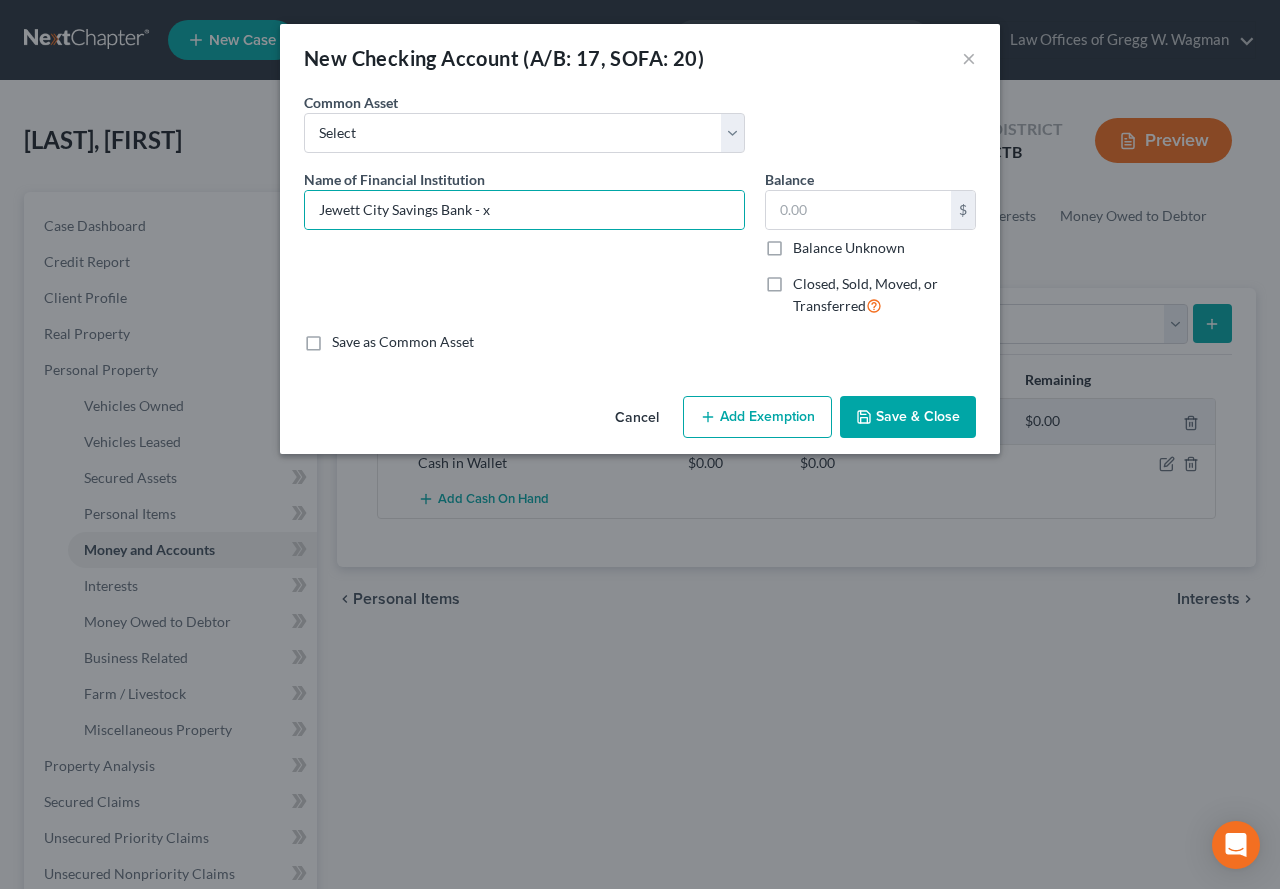 click on "Name of Financial Institution
*
Jewett City Savings Bank - x" at bounding box center (524, 251) 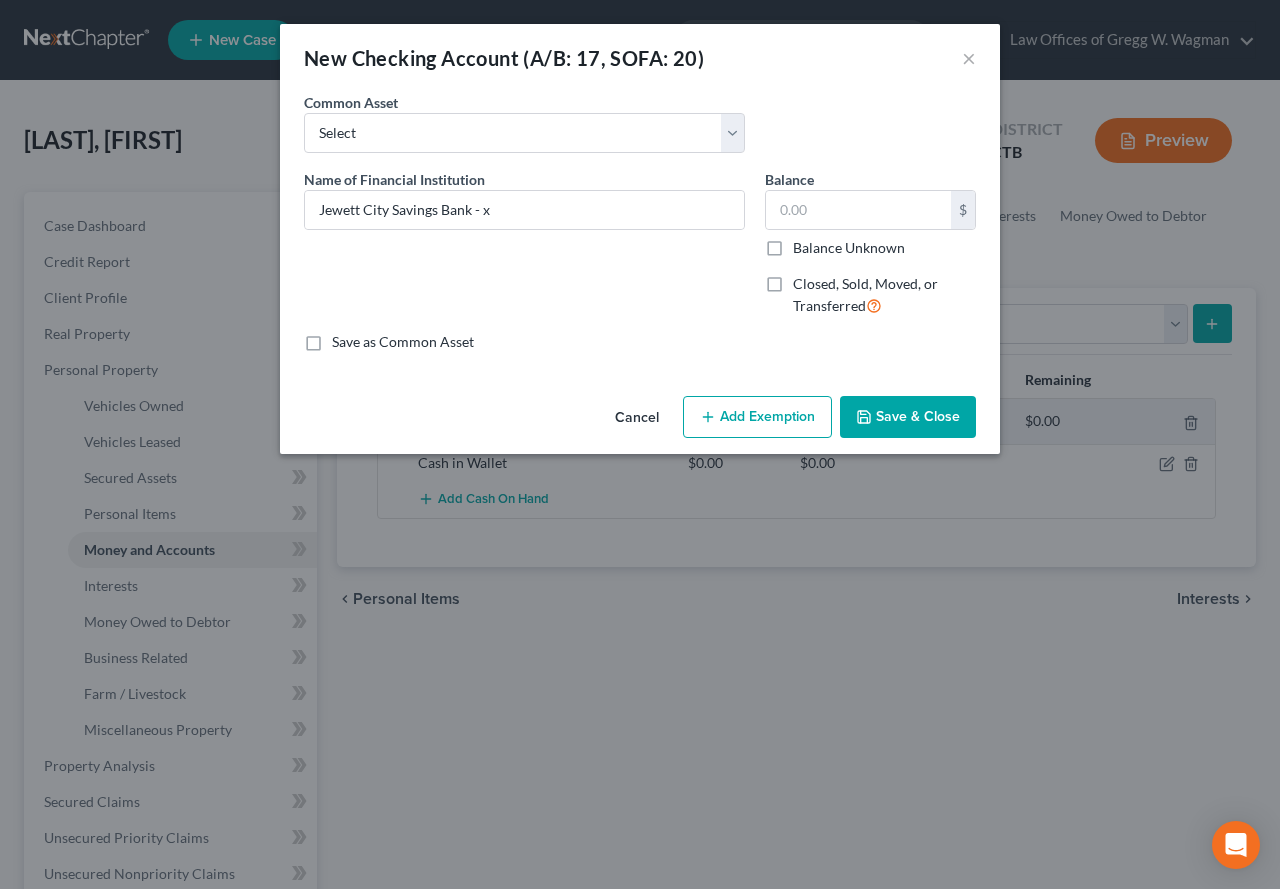click on "Save & Close" at bounding box center (908, 417) 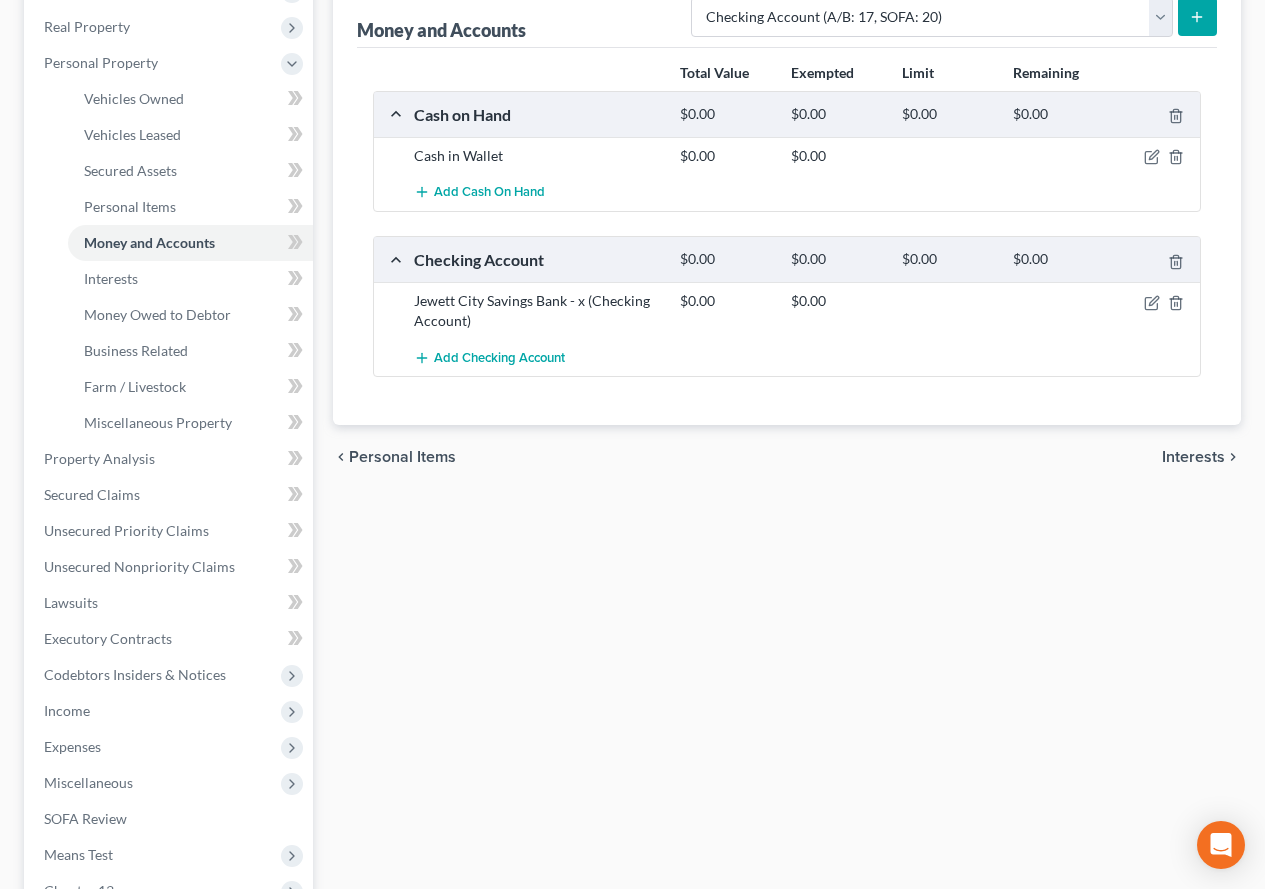 scroll, scrollTop: 400, scrollLeft: 0, axis: vertical 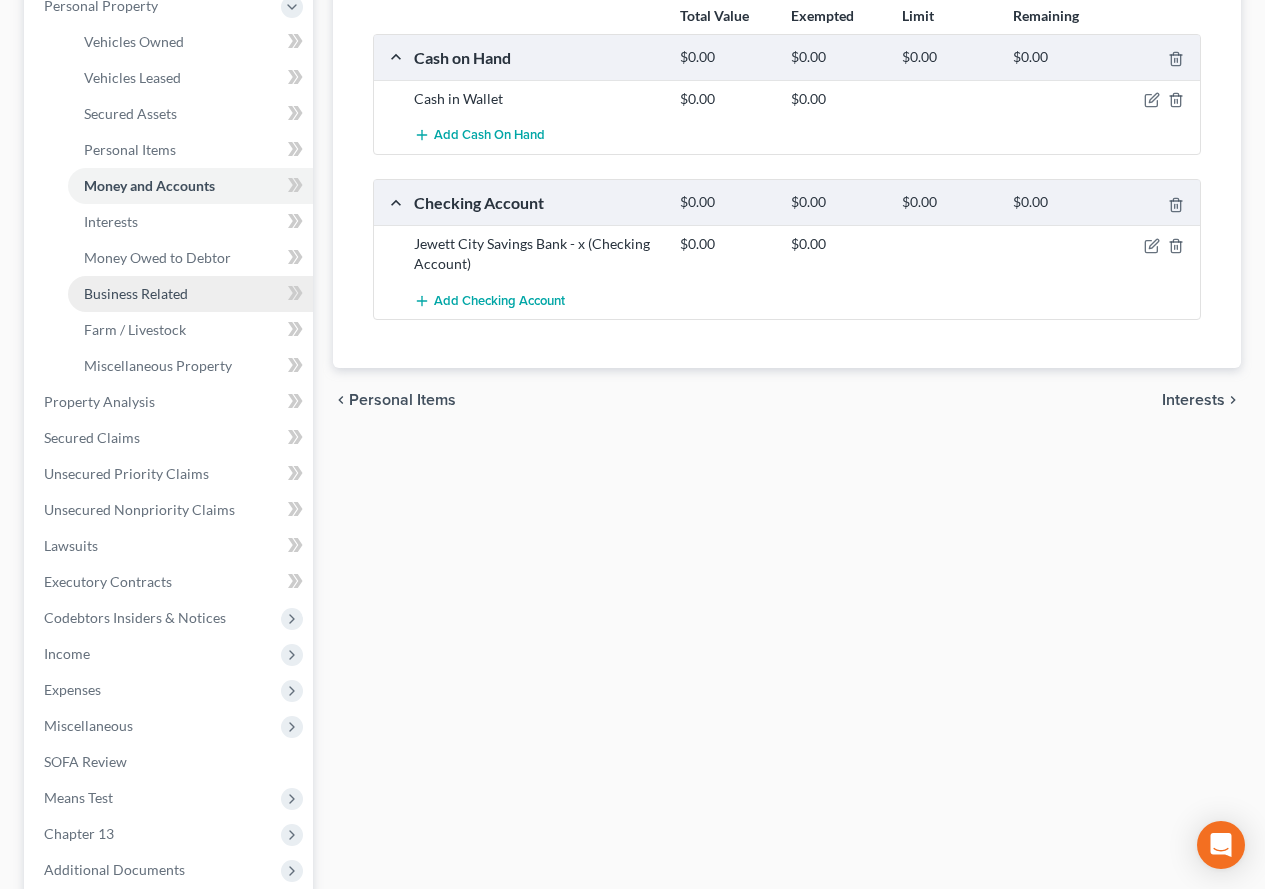 click on "Business Related" at bounding box center (136, 293) 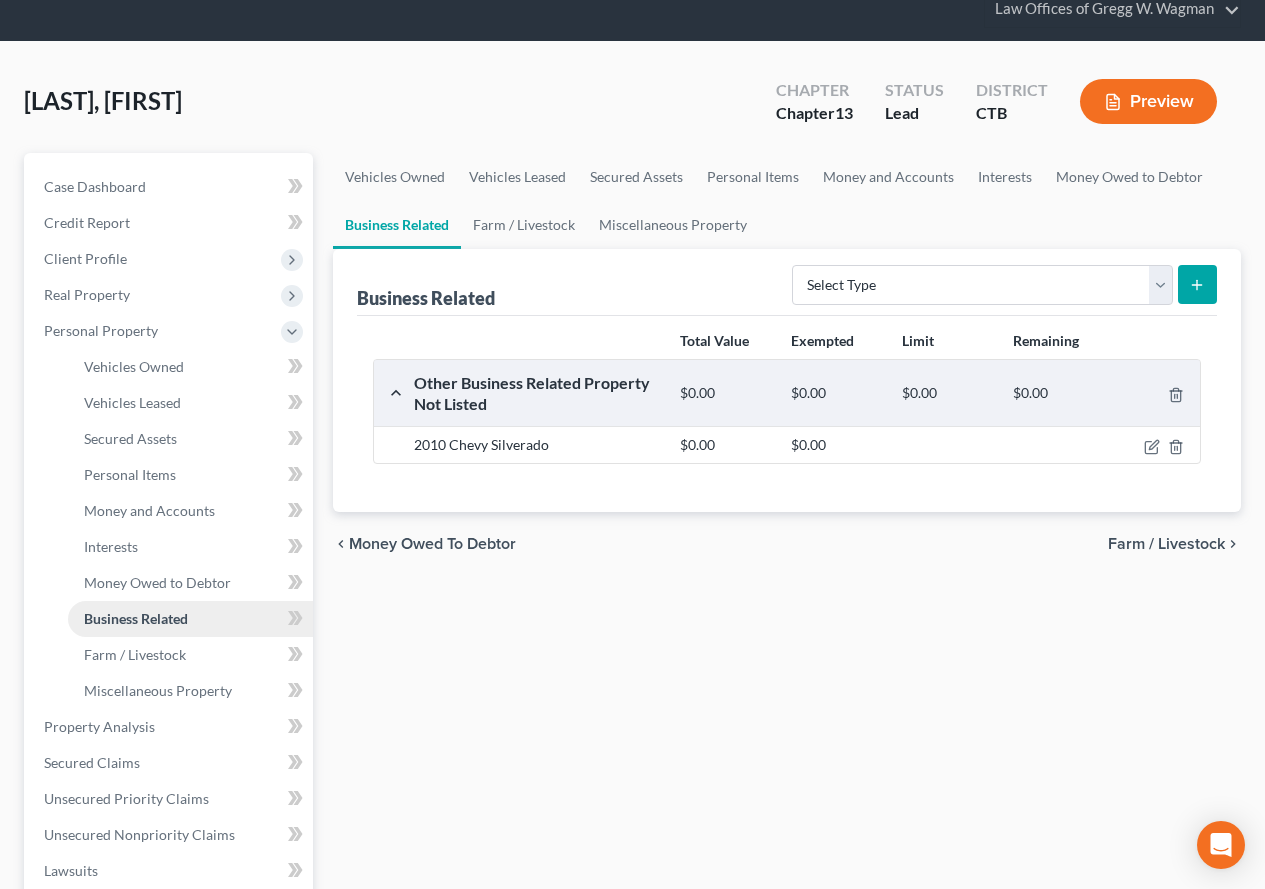 scroll, scrollTop: 0, scrollLeft: 0, axis: both 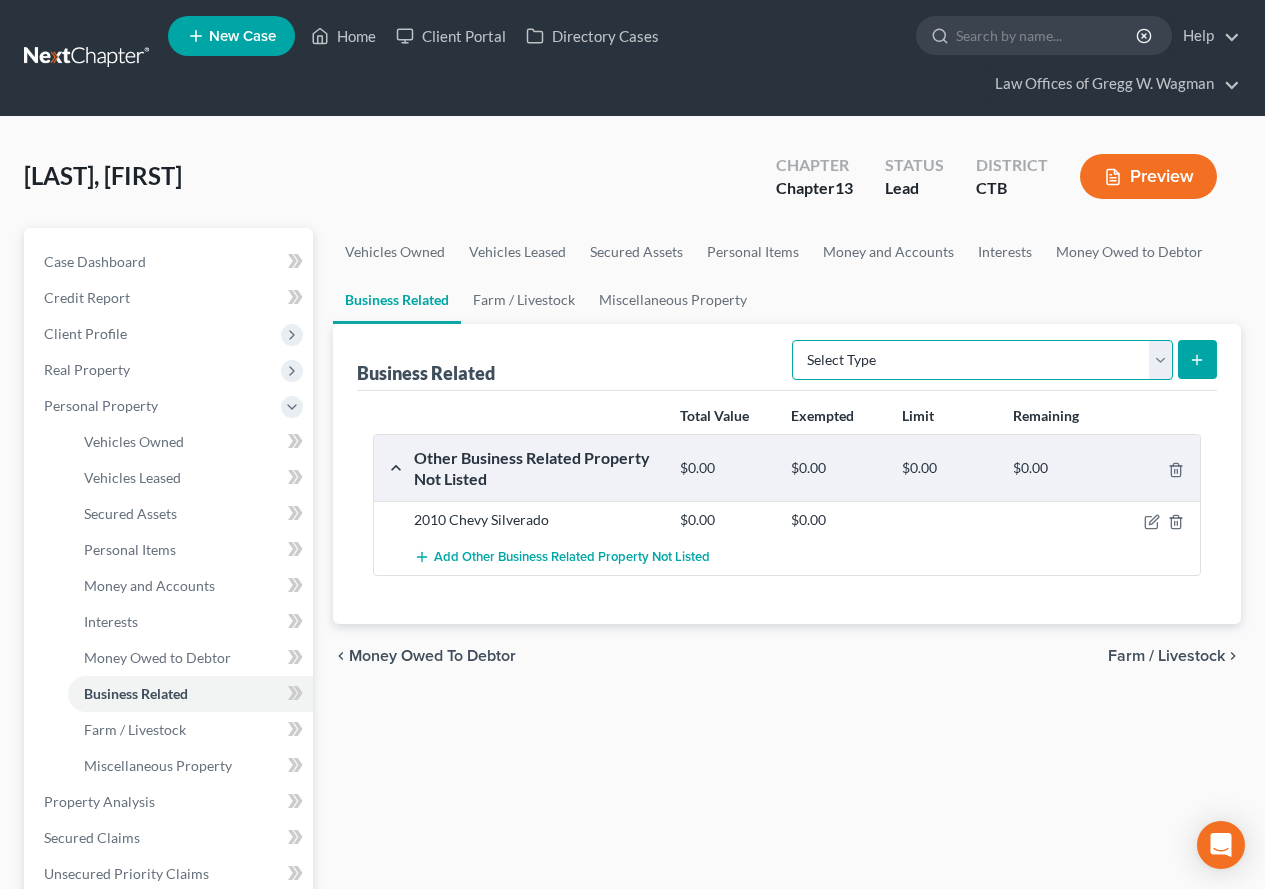 click on "Select Type Customer Lists  (A/B: 43) Franchises  (A/B: 27) Inventory  (A/B: 41) Licenses  (A/B: 27) Machinery  (A/B: 40) Office Equipment, Furnishings, Supplies  (A/B: 39) Other Business Related Property Not Listed  (A/B: 44) Patents, Copyrights, Intellectual Property  (A/B: 26)" at bounding box center (982, 360) 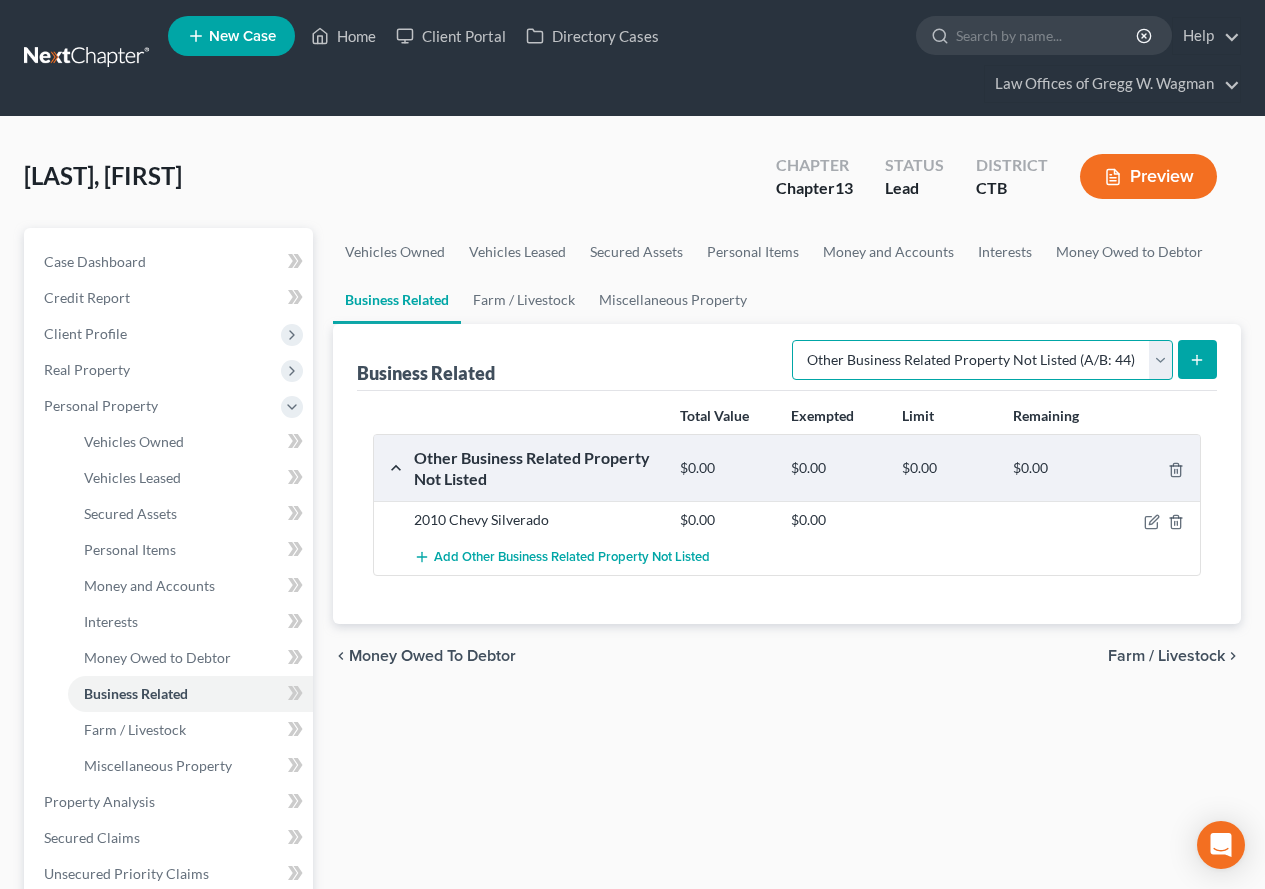 click on "Select Type Customer Lists  (A/B: 43) Franchises  (A/B: 27) Inventory  (A/B: 41) Licenses  (A/B: 27) Machinery  (A/B: 40) Office Equipment, Furnishings, Supplies  (A/B: 39) Other Business Related Property Not Listed  (A/B: 44) Patents, Copyrights, Intellectual Property  (A/B: 26)" at bounding box center (982, 360) 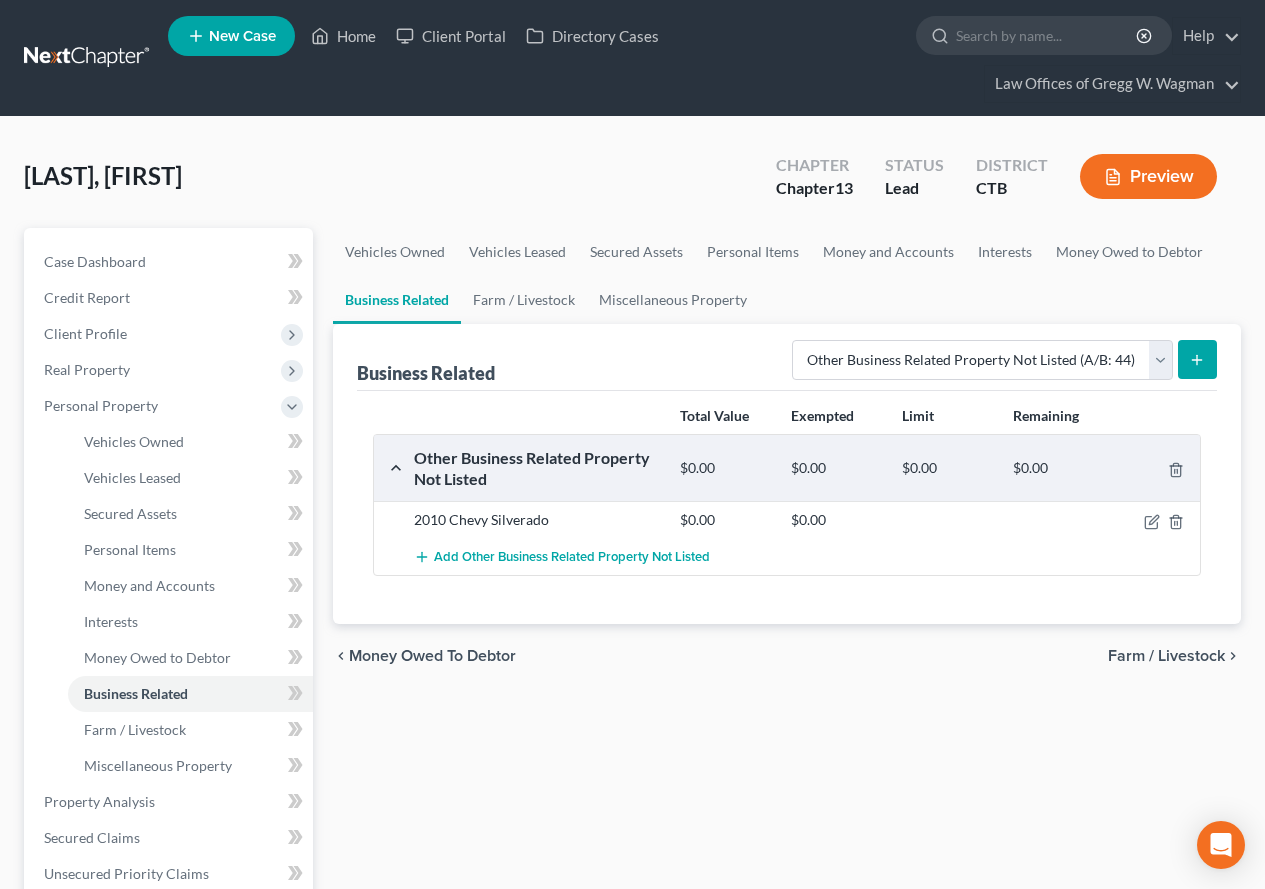 click 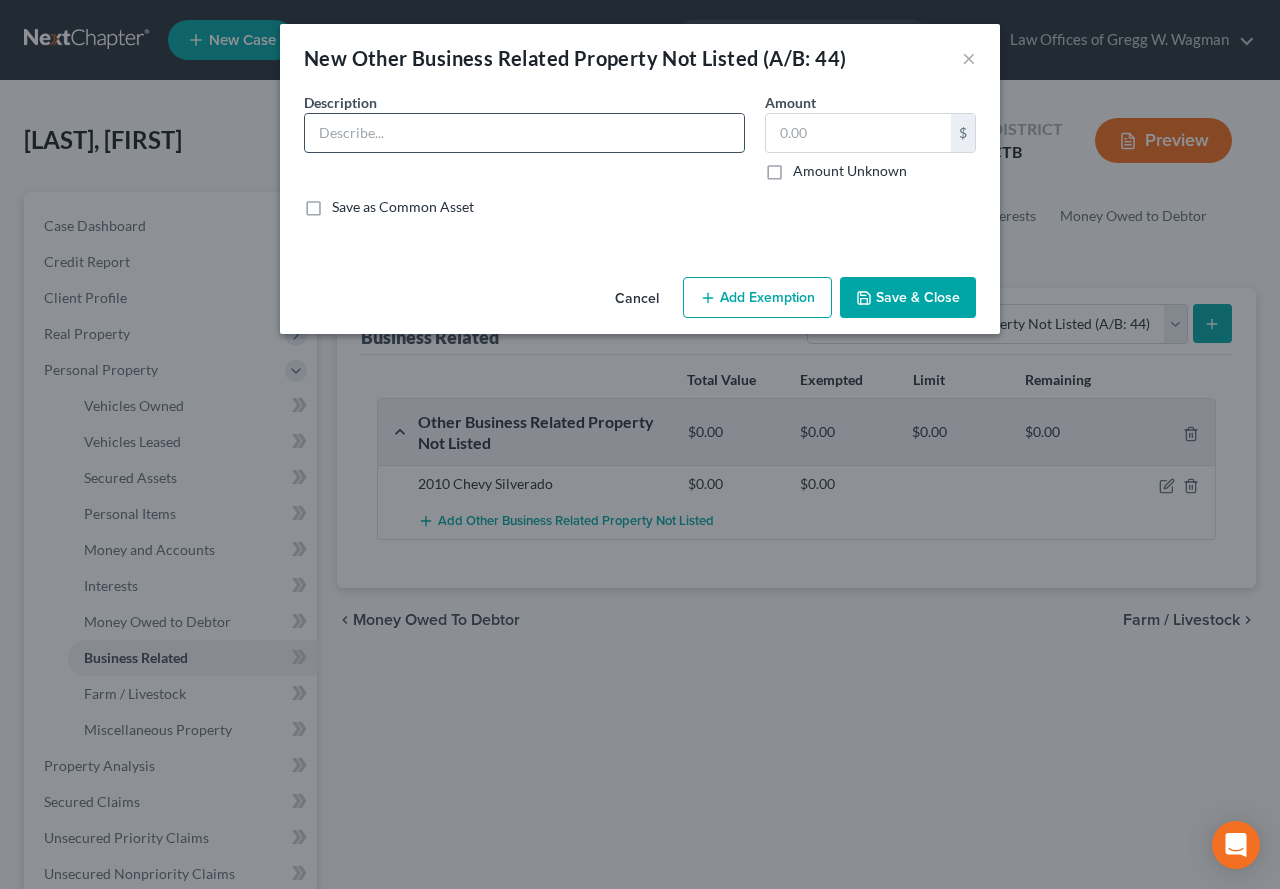 click at bounding box center (524, 133) 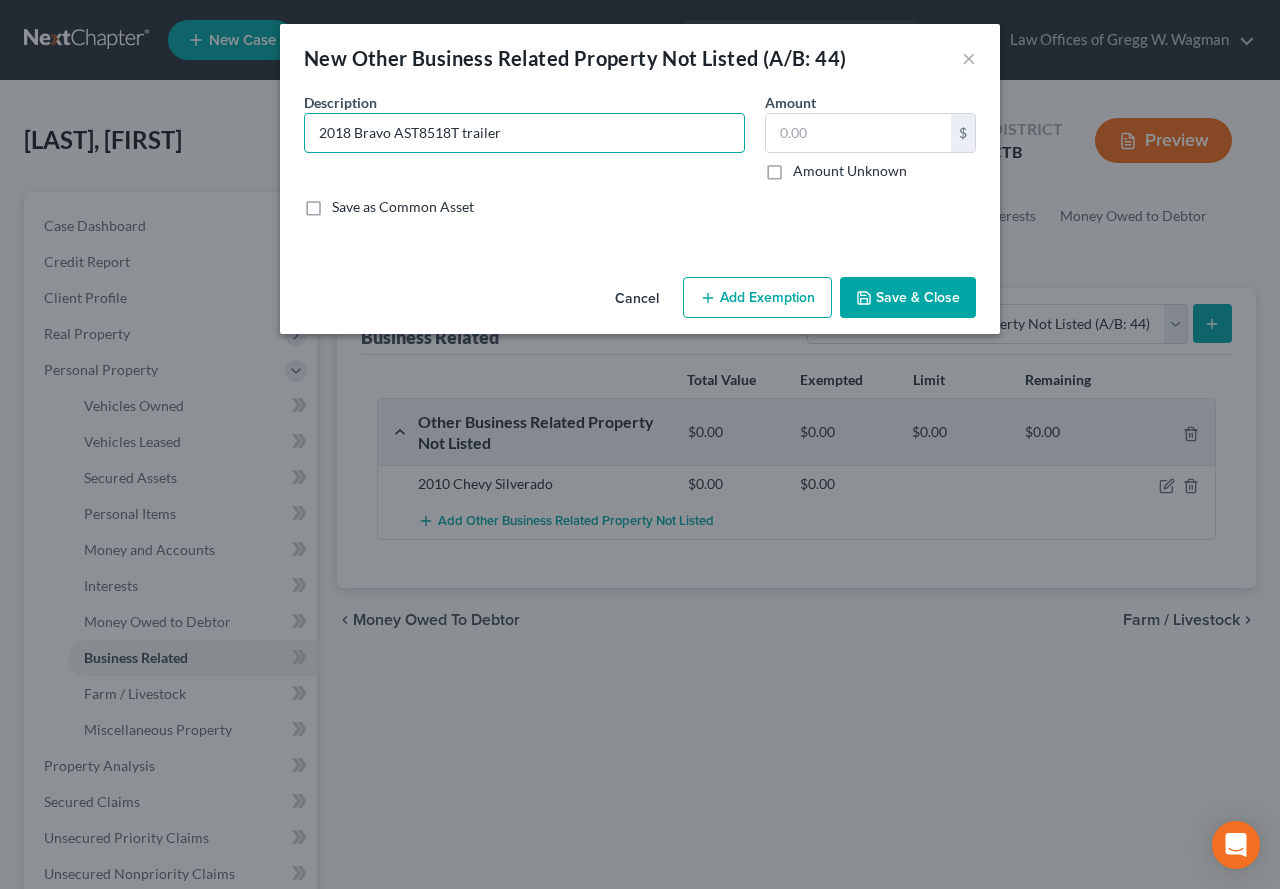 type on "2018 Bravo AST8518T trailer" 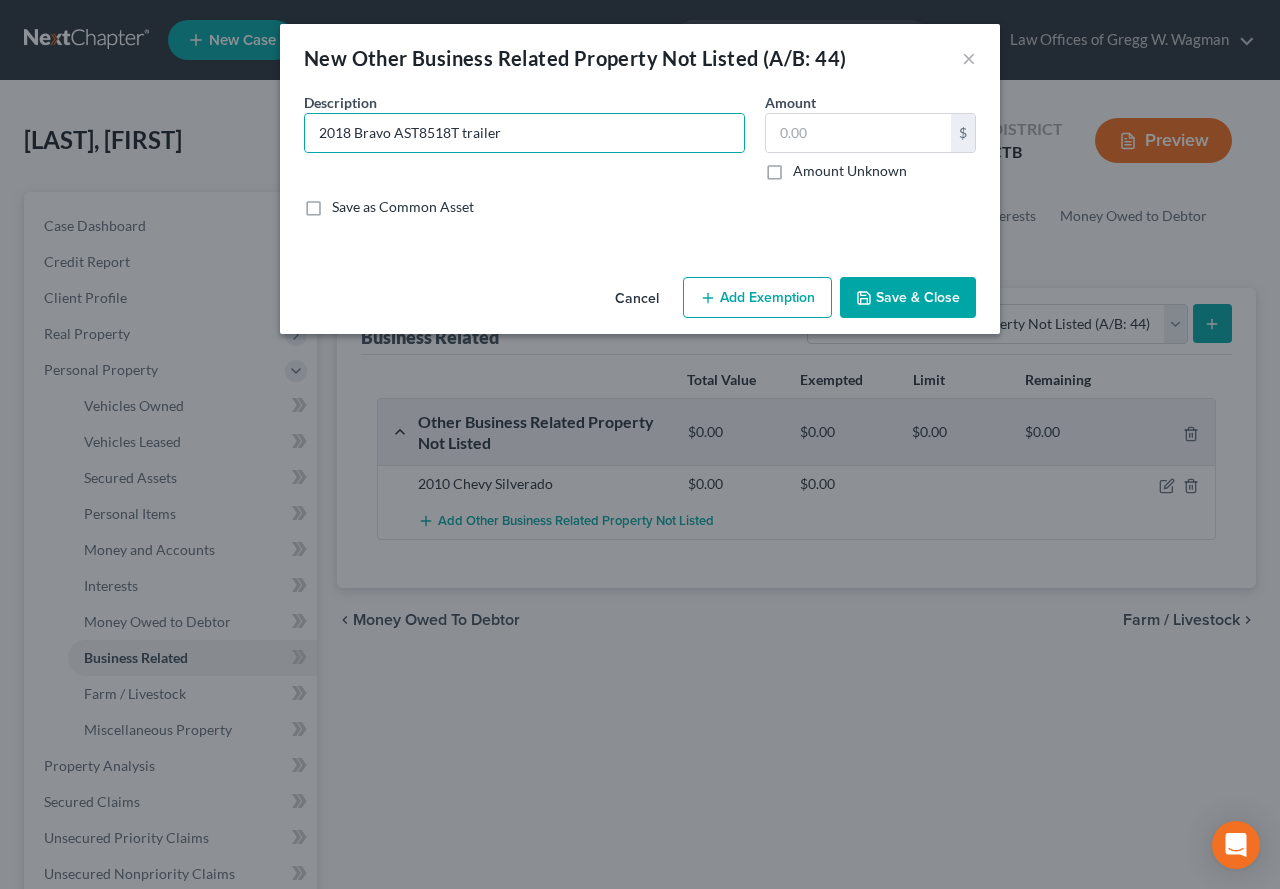 click on "Save & Close" at bounding box center [908, 298] 